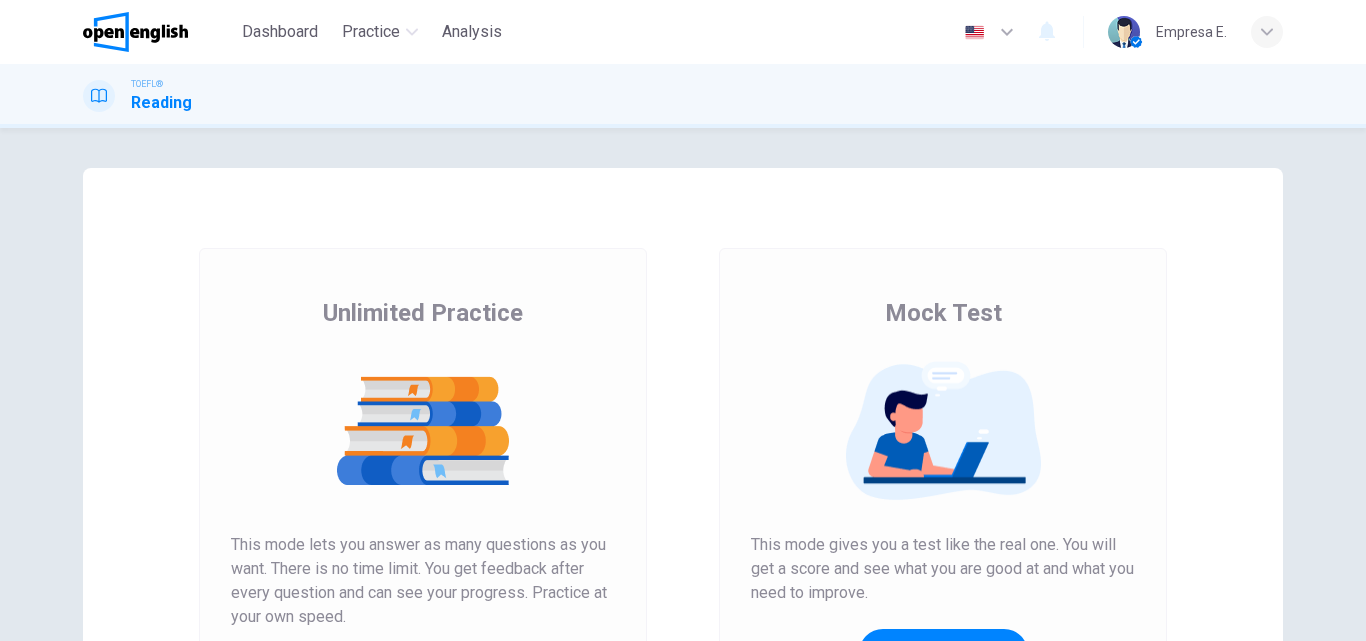 scroll, scrollTop: 0, scrollLeft: 0, axis: both 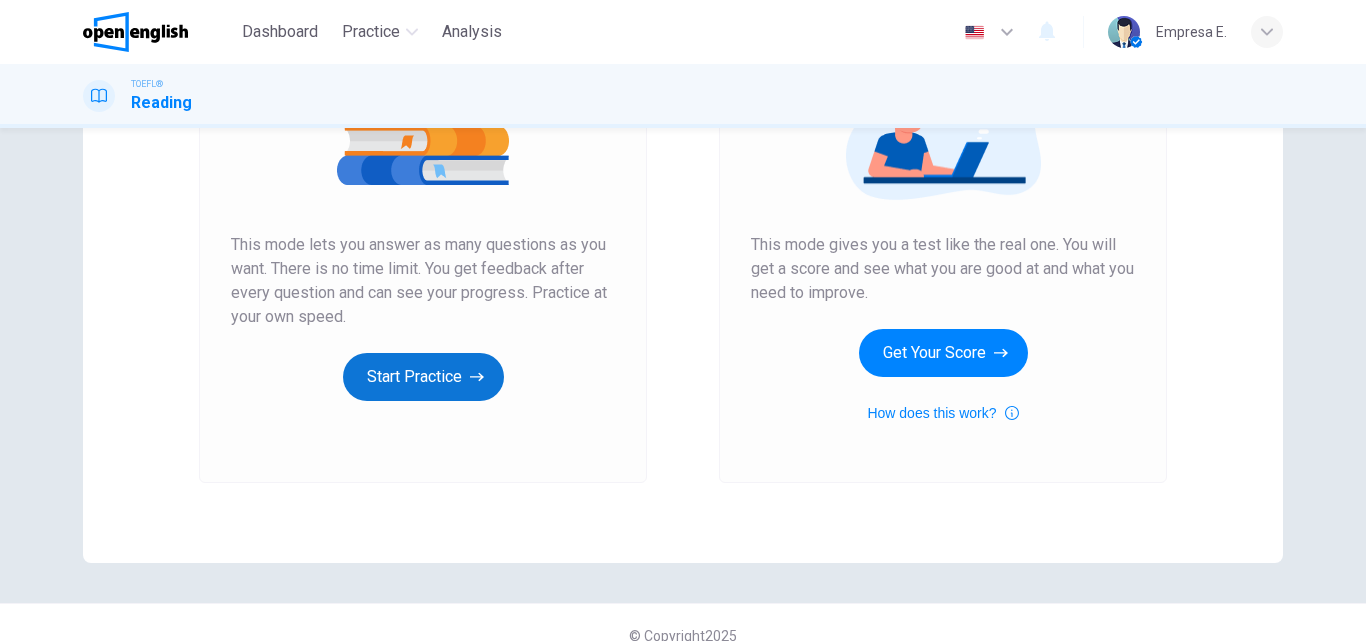 click on "Start Practice" at bounding box center [423, 377] 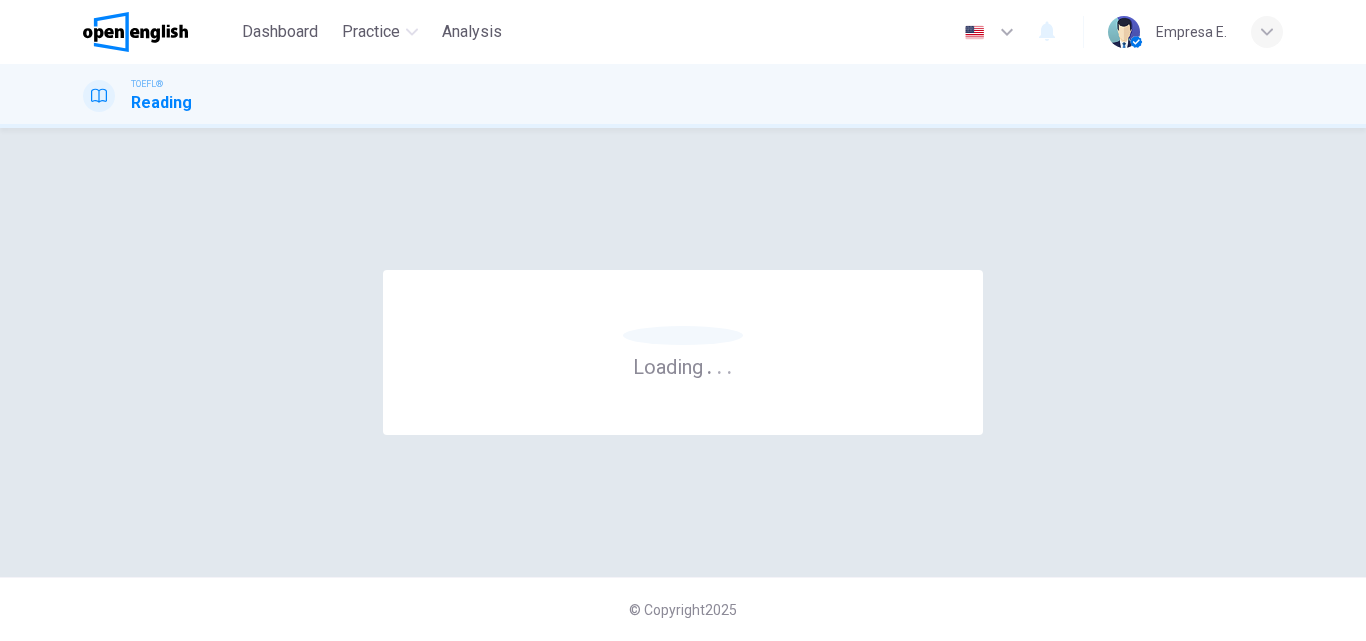 scroll, scrollTop: 0, scrollLeft: 0, axis: both 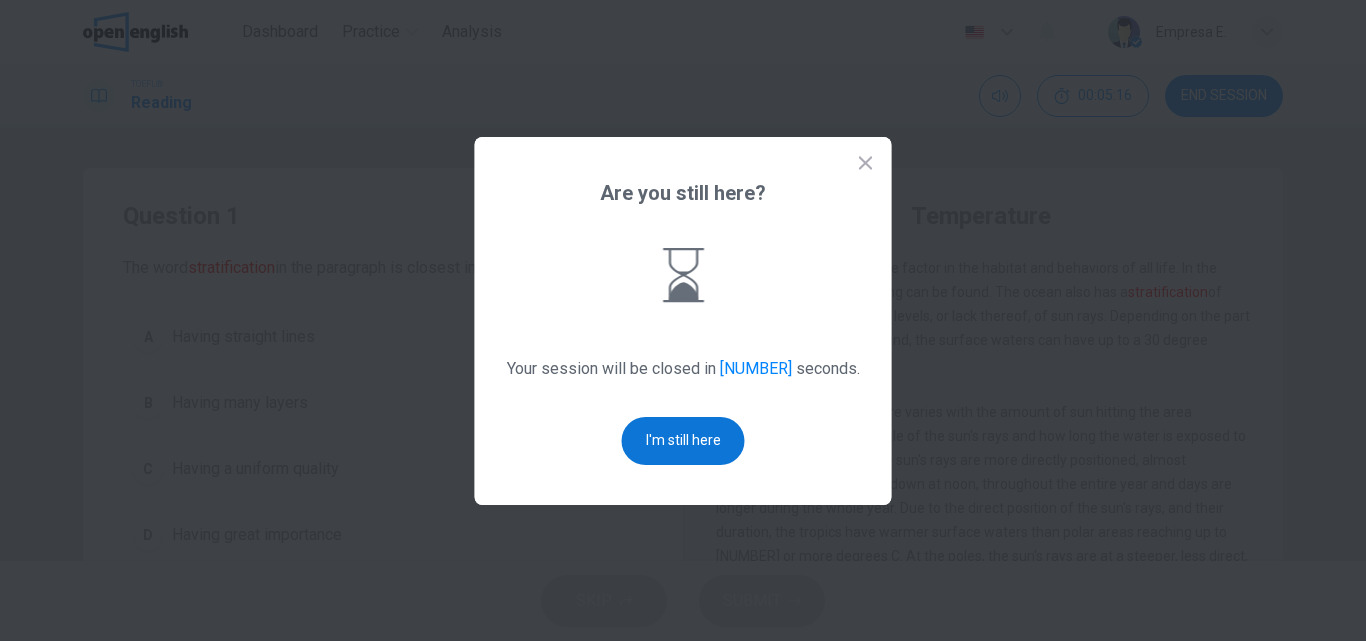 click on "I'm still here" at bounding box center [683, 441] 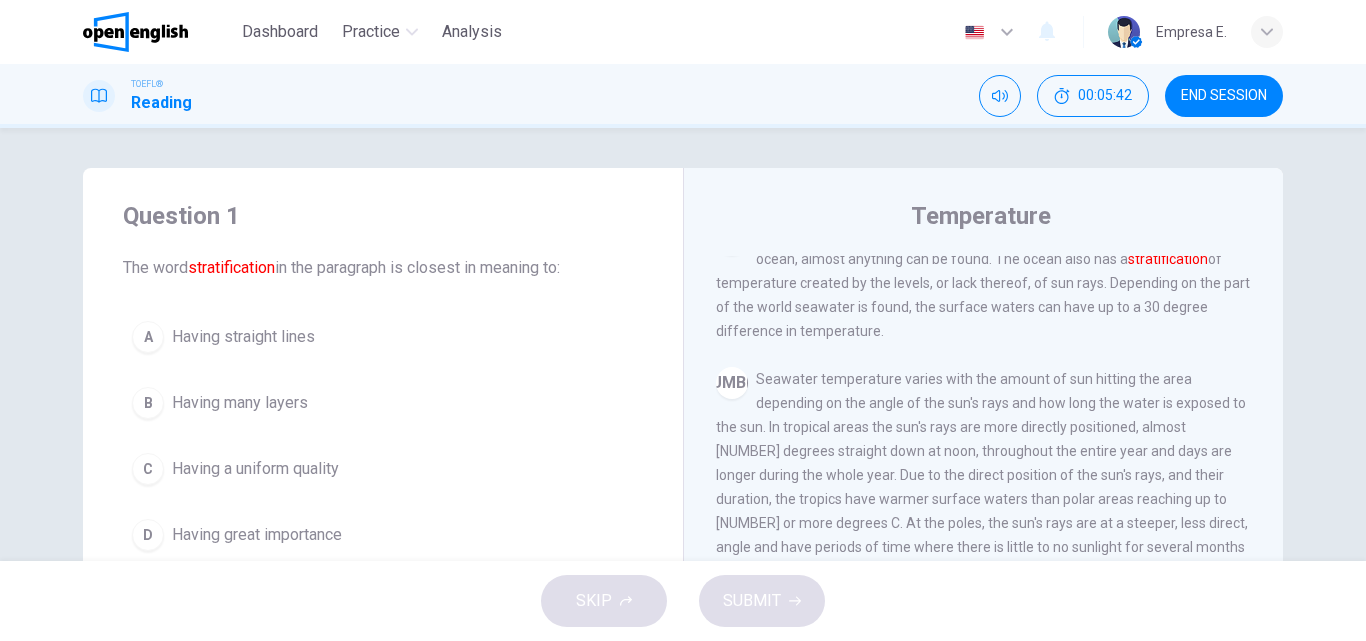 scroll, scrollTop: 0, scrollLeft: 0, axis: both 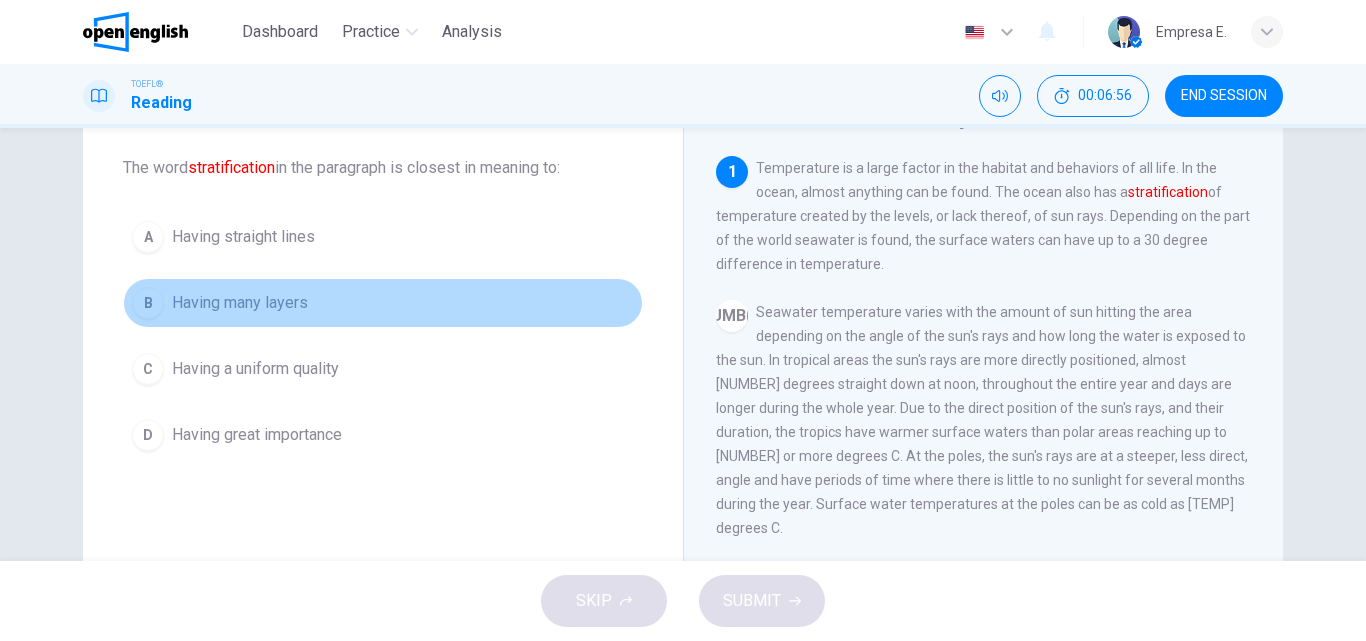 drag, startPoint x: 296, startPoint y: 307, endPoint x: 439, endPoint y: 371, distance: 156.66844 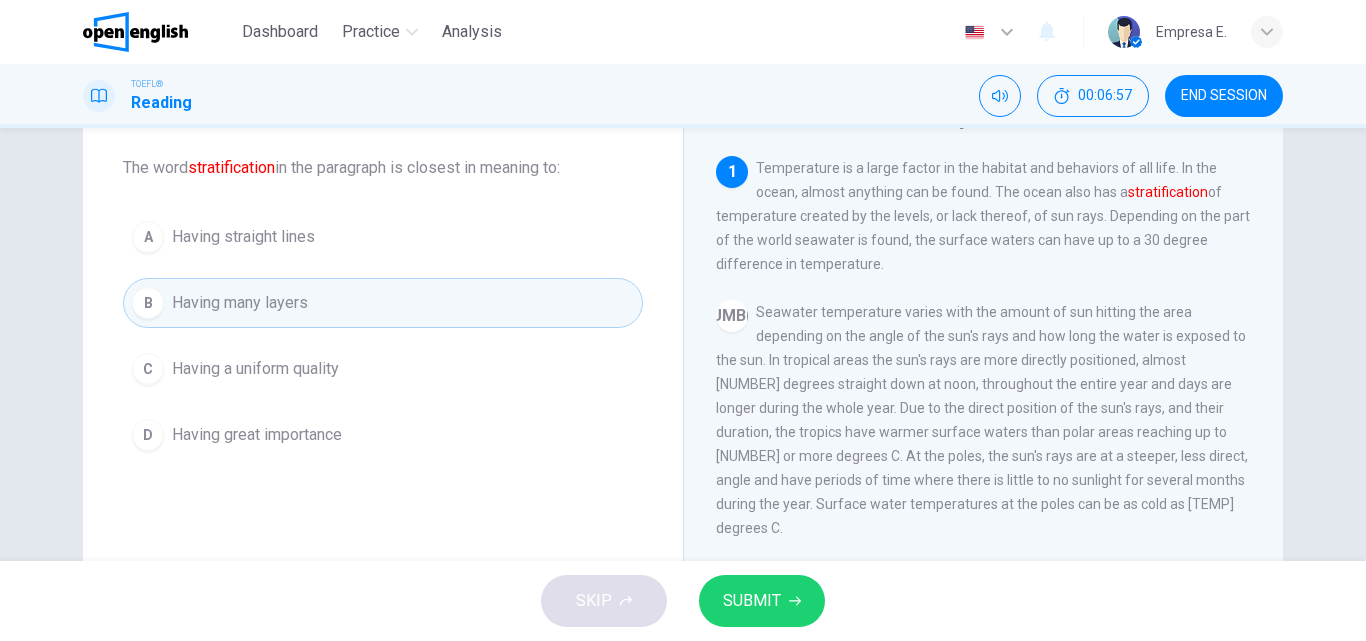 click 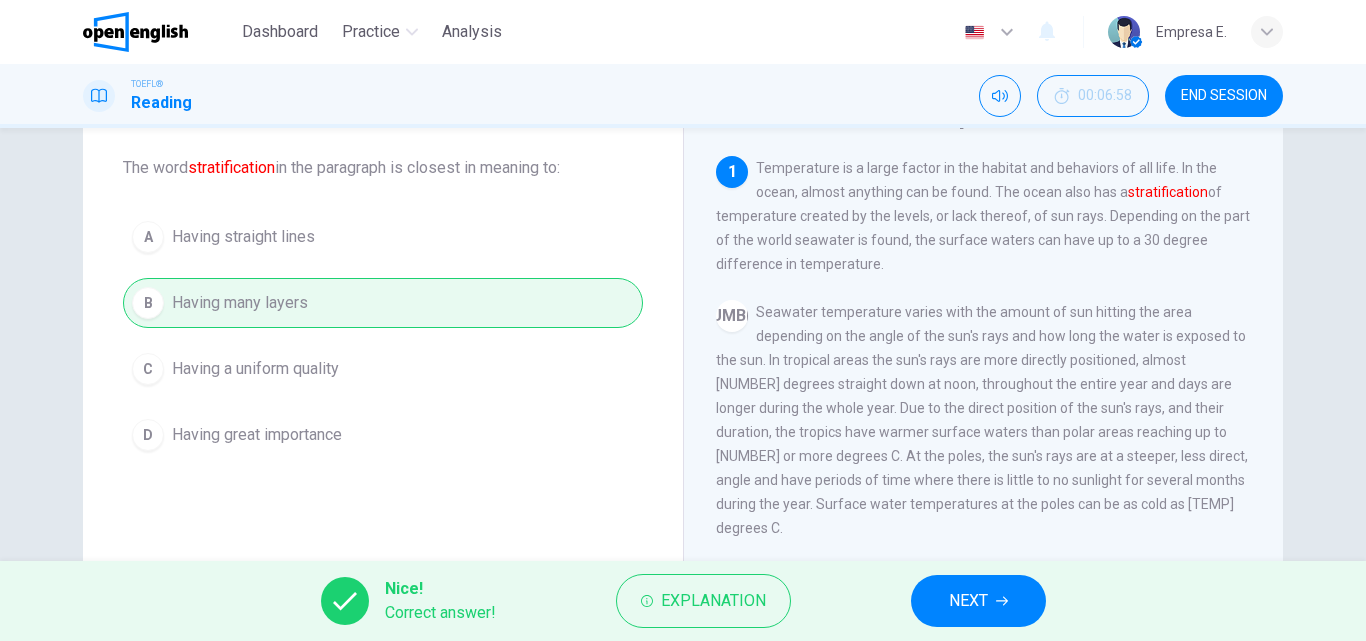 scroll, scrollTop: 100, scrollLeft: 0, axis: vertical 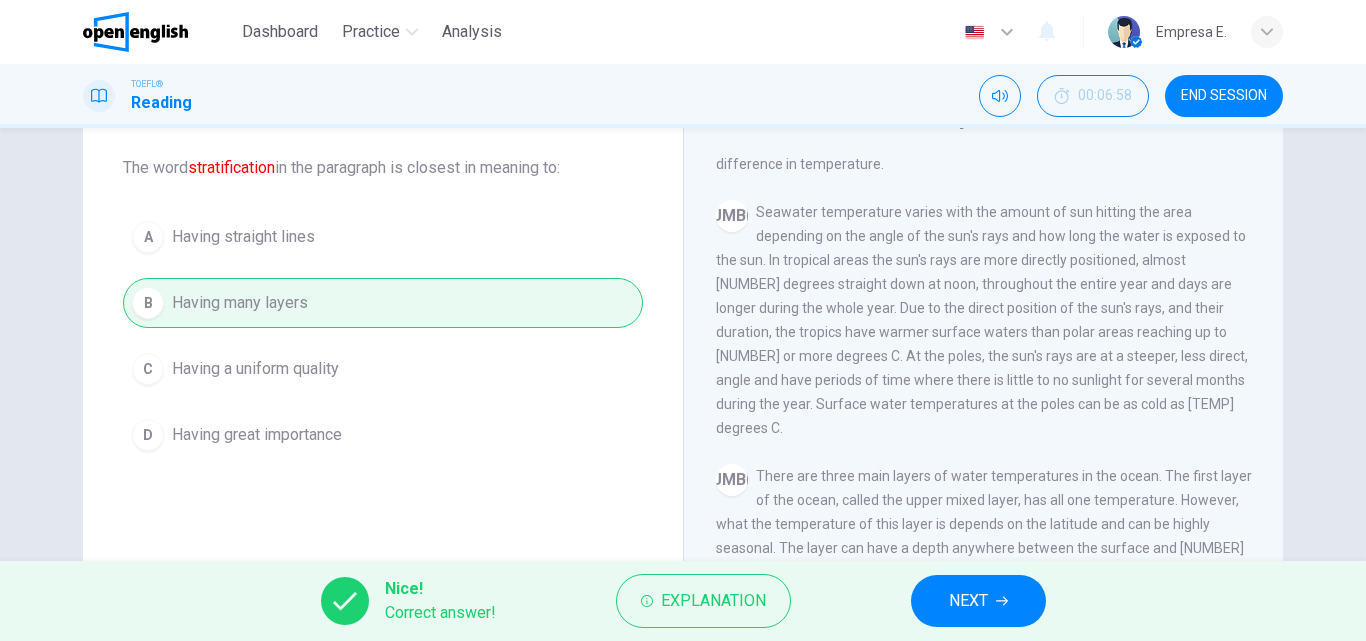 click on "NEXT" at bounding box center [978, 601] 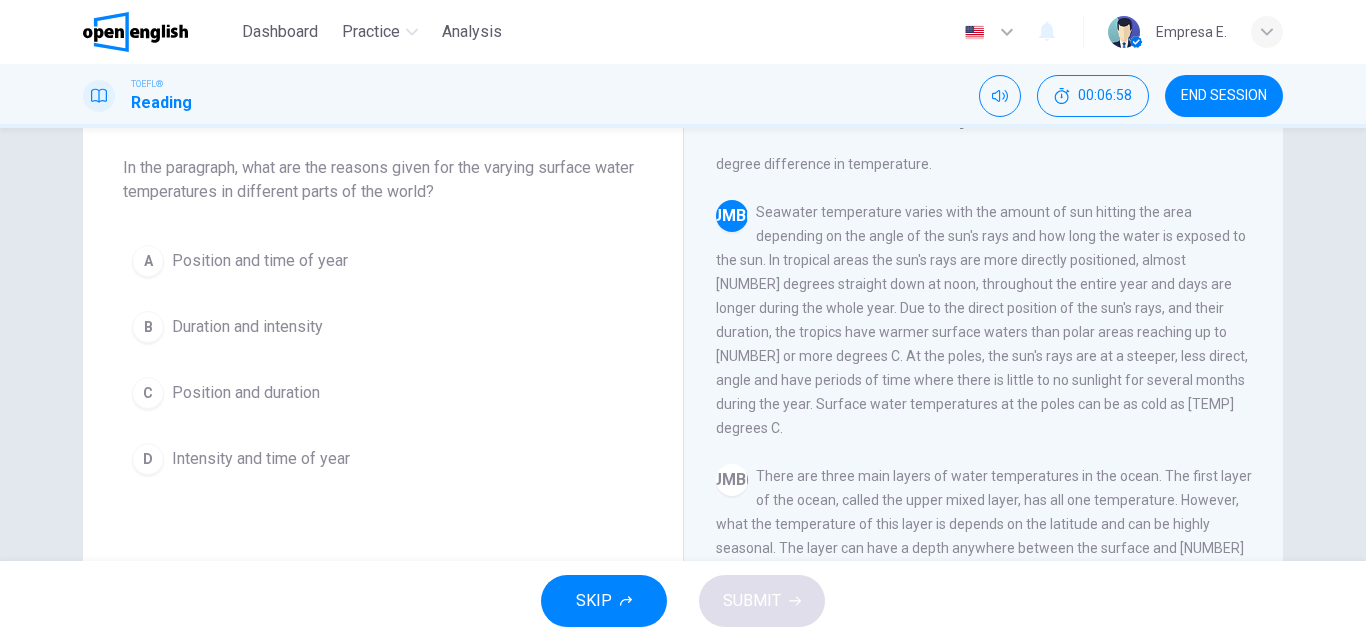 scroll, scrollTop: 149, scrollLeft: 0, axis: vertical 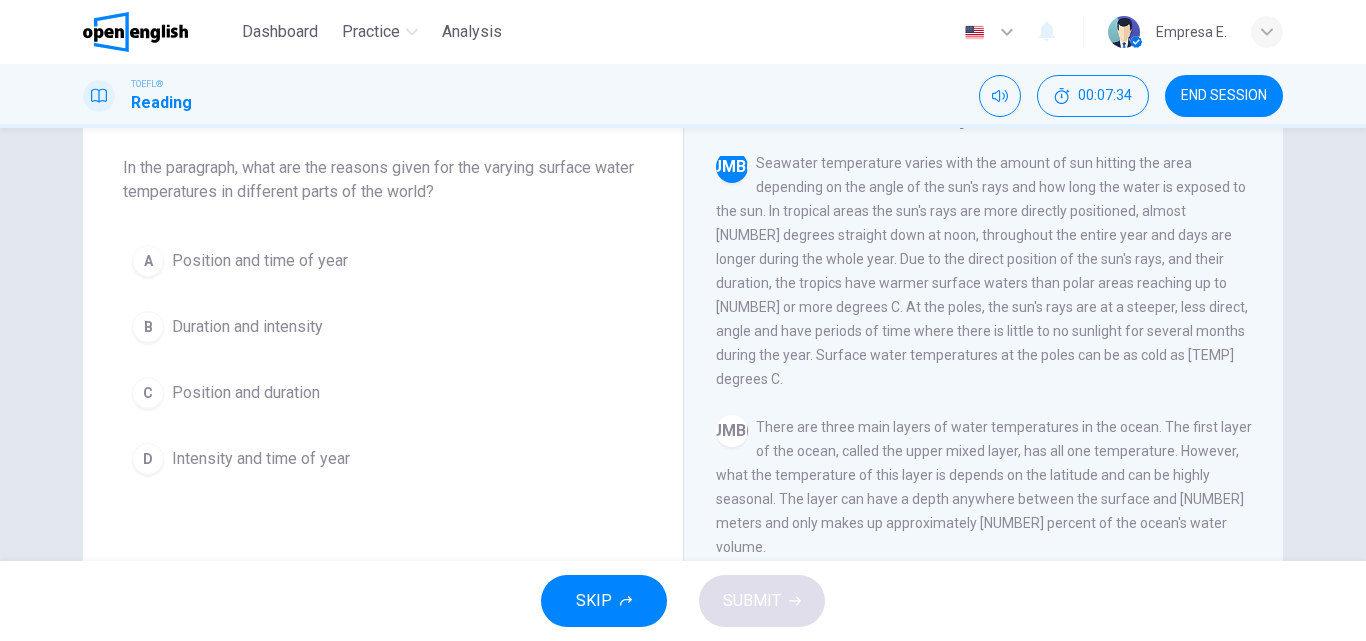 click on "Position and duration" at bounding box center [246, 393] 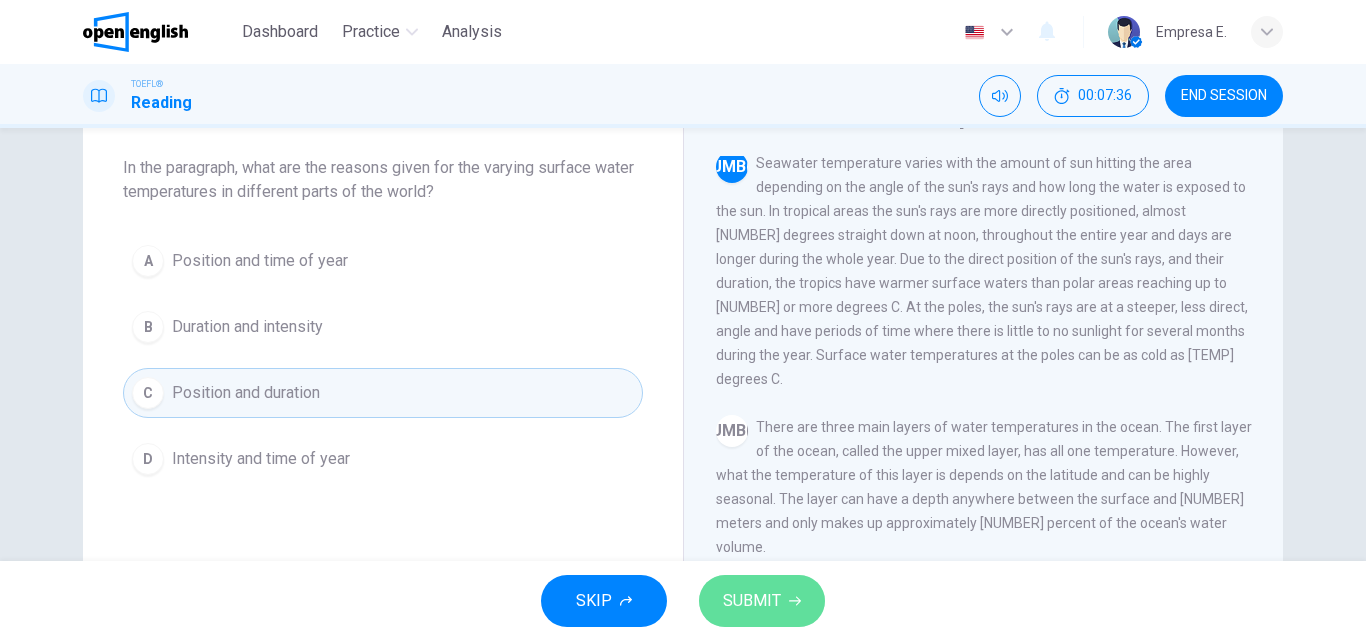 click on "SUBMIT" at bounding box center [752, 601] 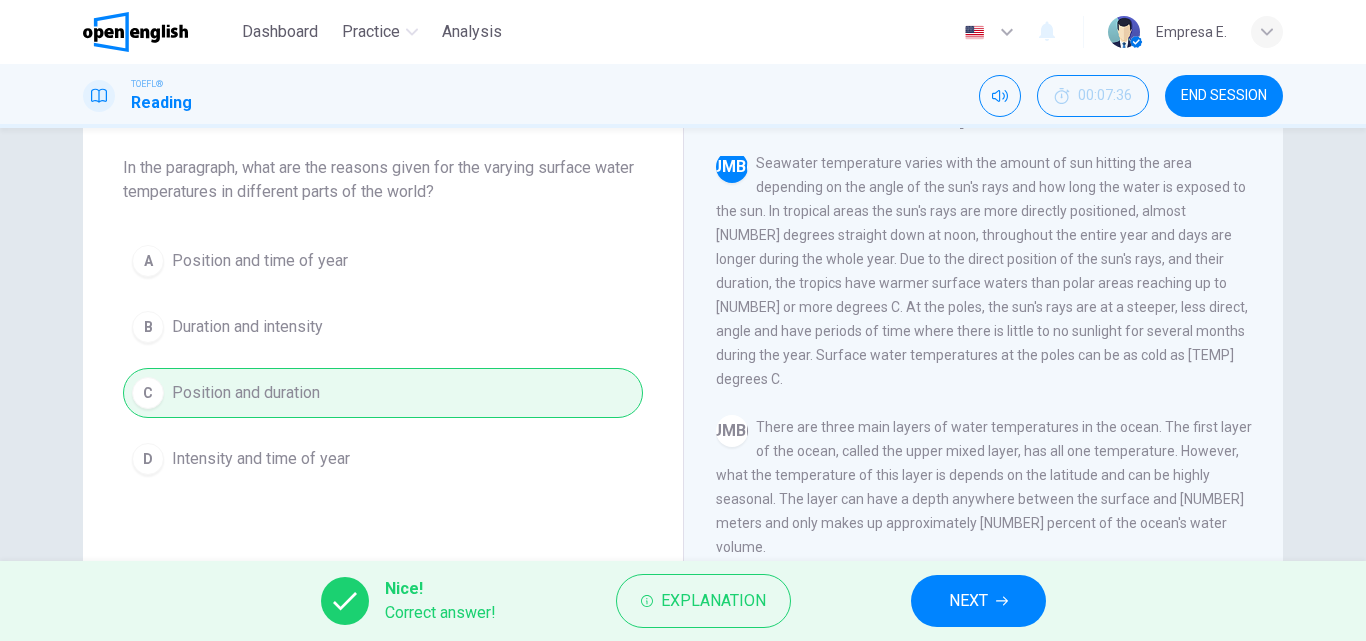 scroll, scrollTop: 349, scrollLeft: 0, axis: vertical 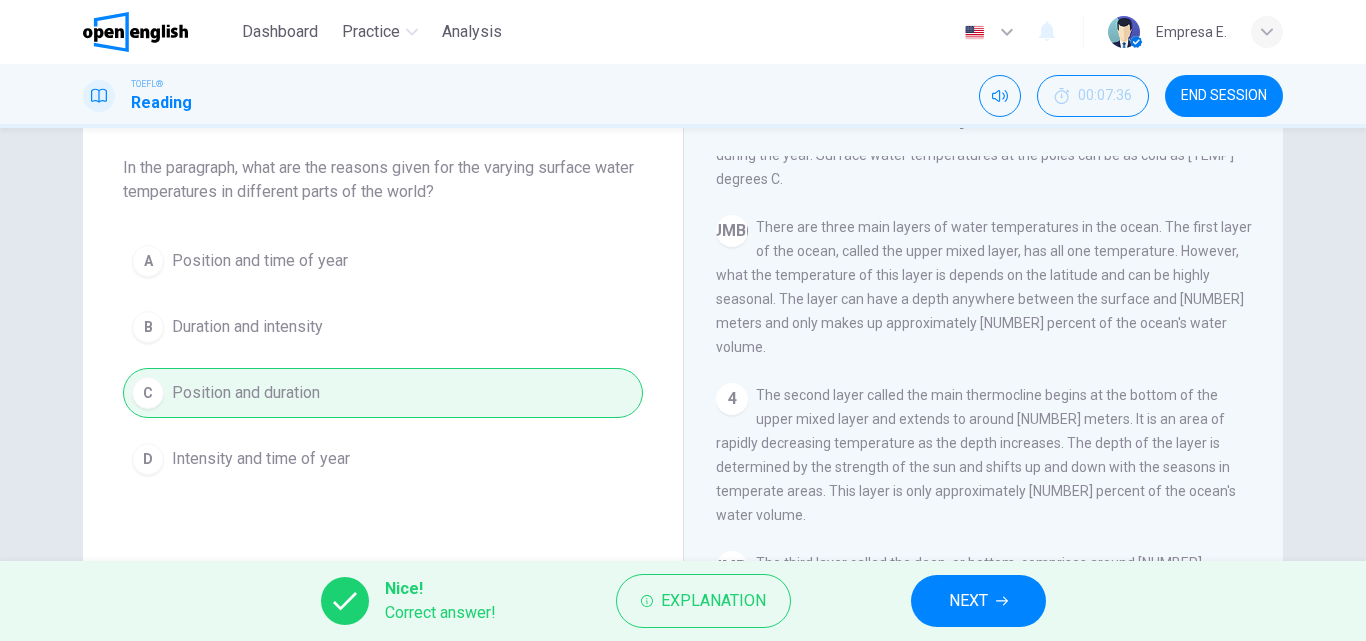 drag, startPoint x: 1007, startPoint y: 601, endPoint x: 1000, endPoint y: 582, distance: 20.248457 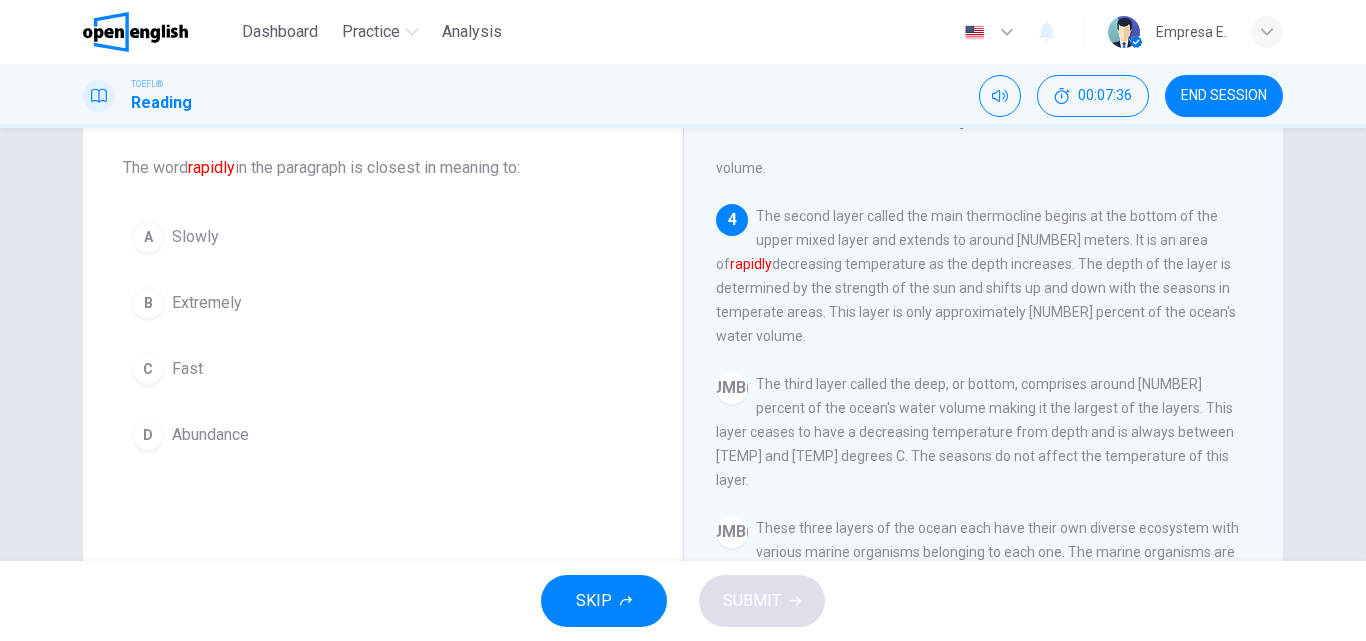 scroll, scrollTop: 547, scrollLeft: 0, axis: vertical 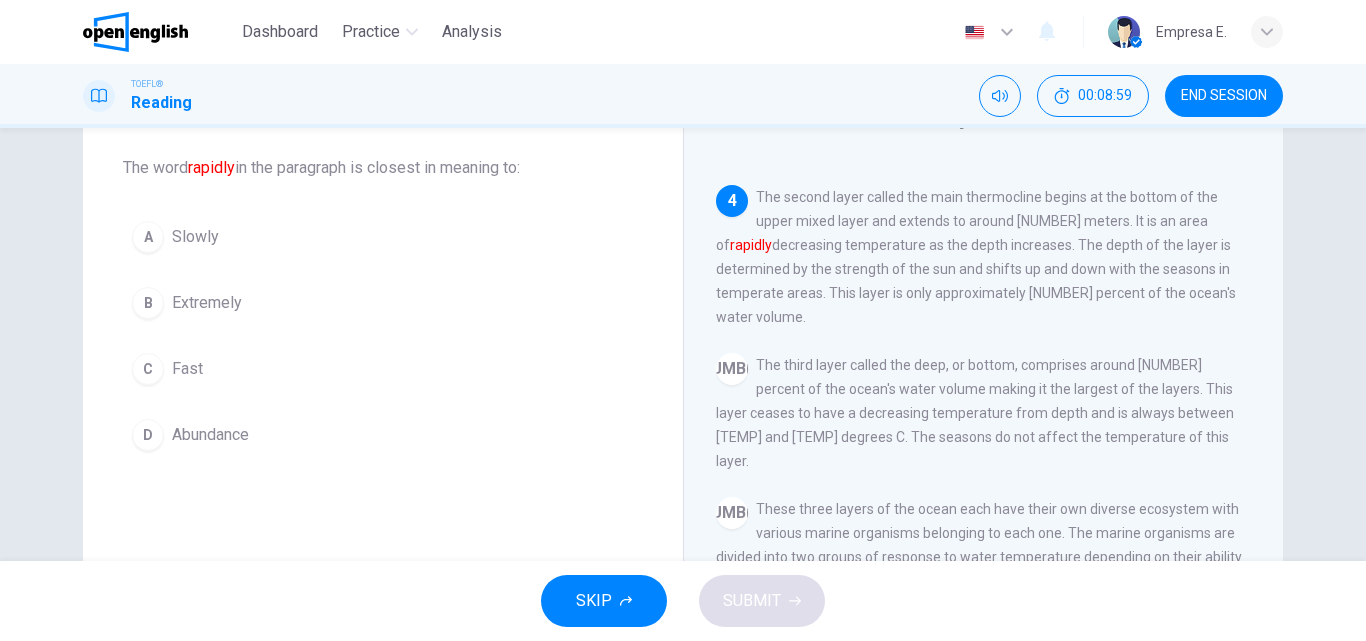 click on "Extremely" at bounding box center [207, 303] 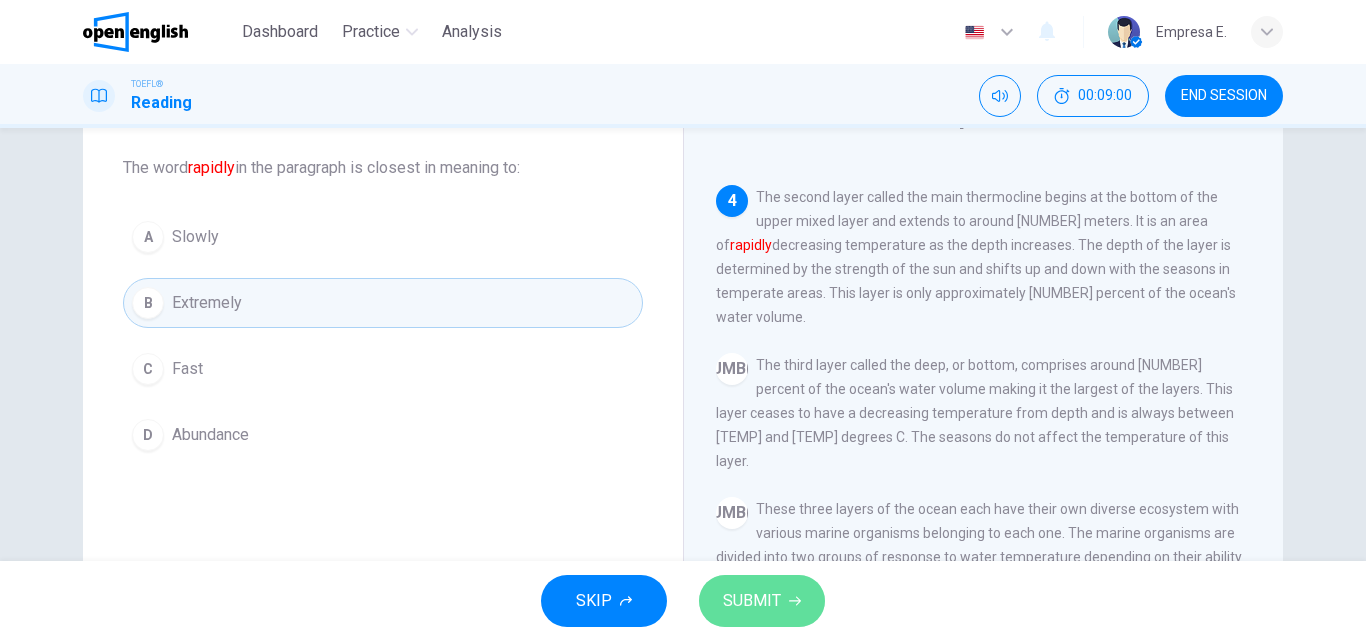 click on "SUBMIT" at bounding box center [752, 601] 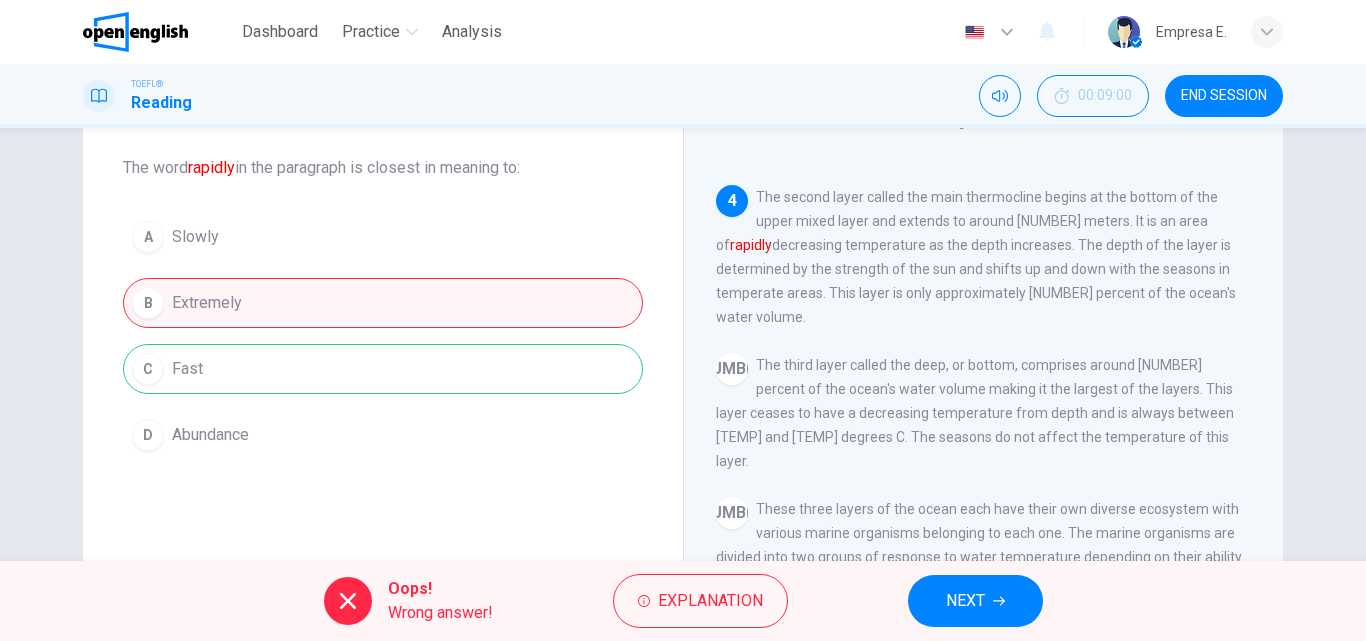 click on "Oops! Wrong answer! Explanation NEXT" at bounding box center [683, 601] 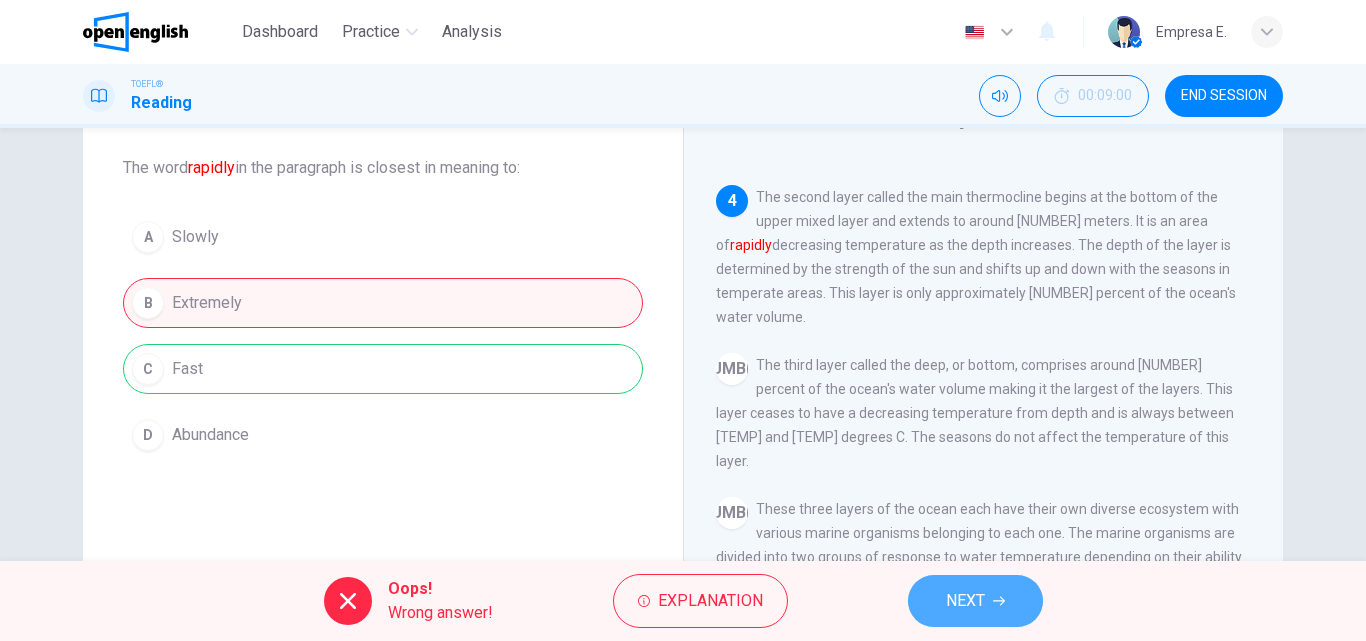 click on "NEXT" at bounding box center [975, 601] 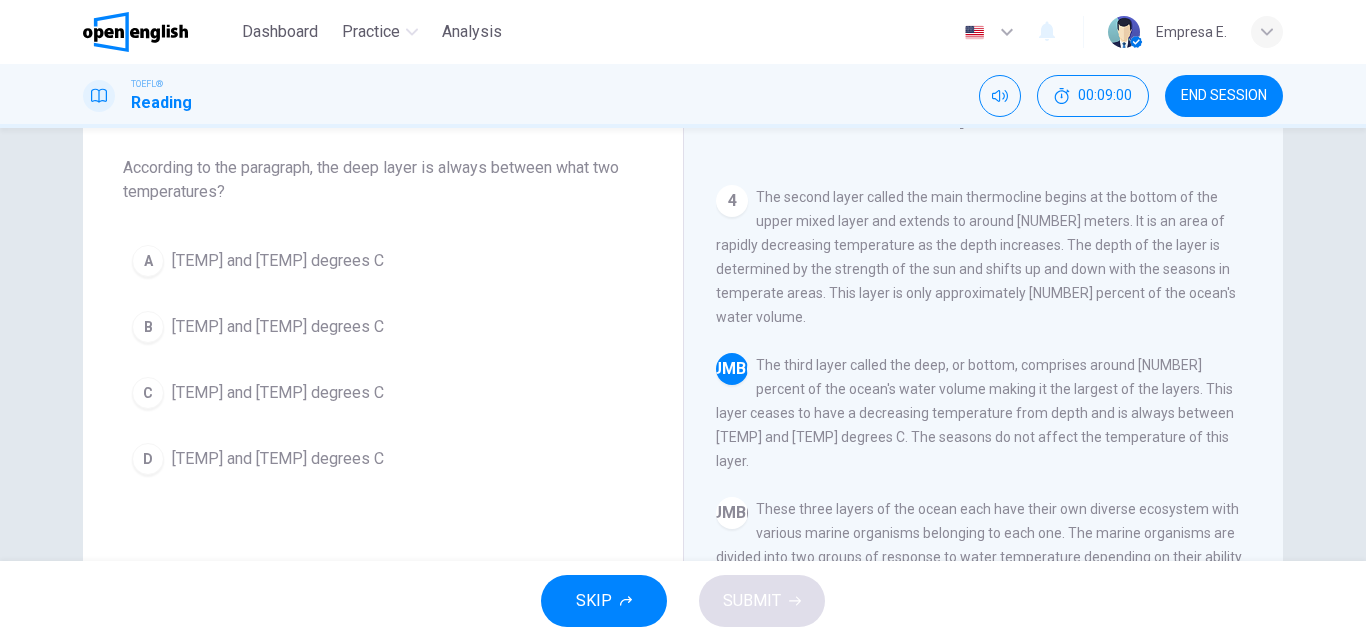 scroll, scrollTop: 696, scrollLeft: 0, axis: vertical 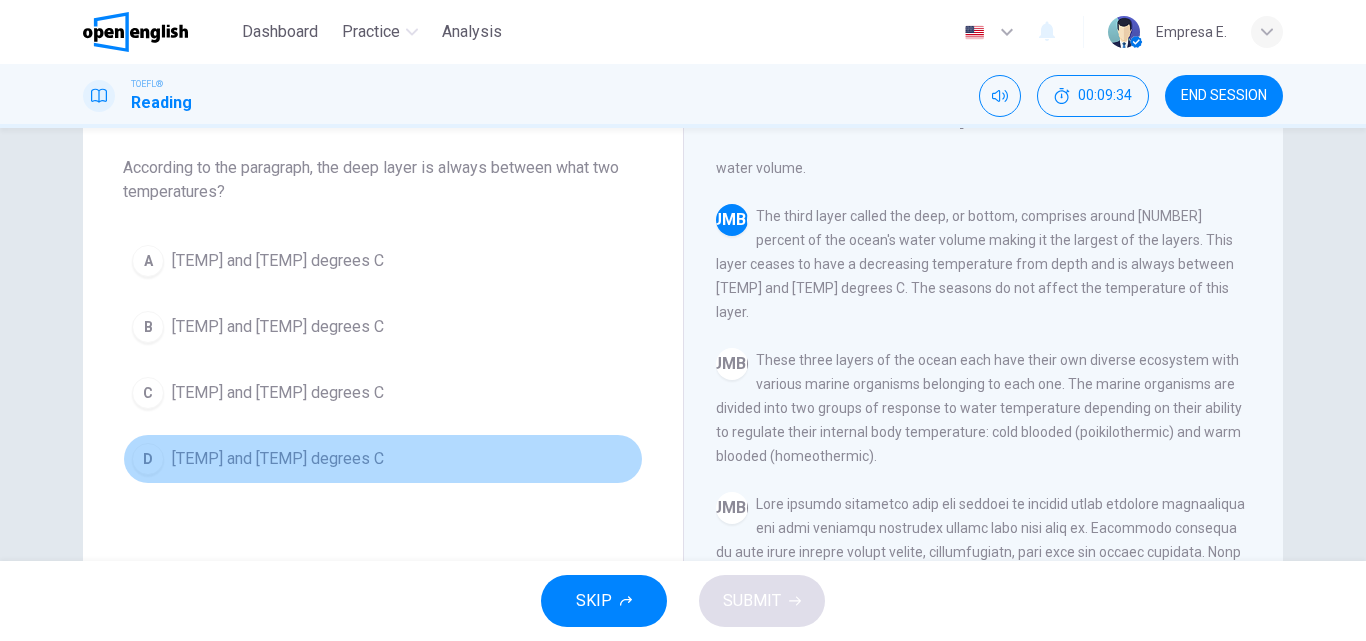 drag, startPoint x: 169, startPoint y: 454, endPoint x: 198, endPoint y: 471, distance: 33.61547 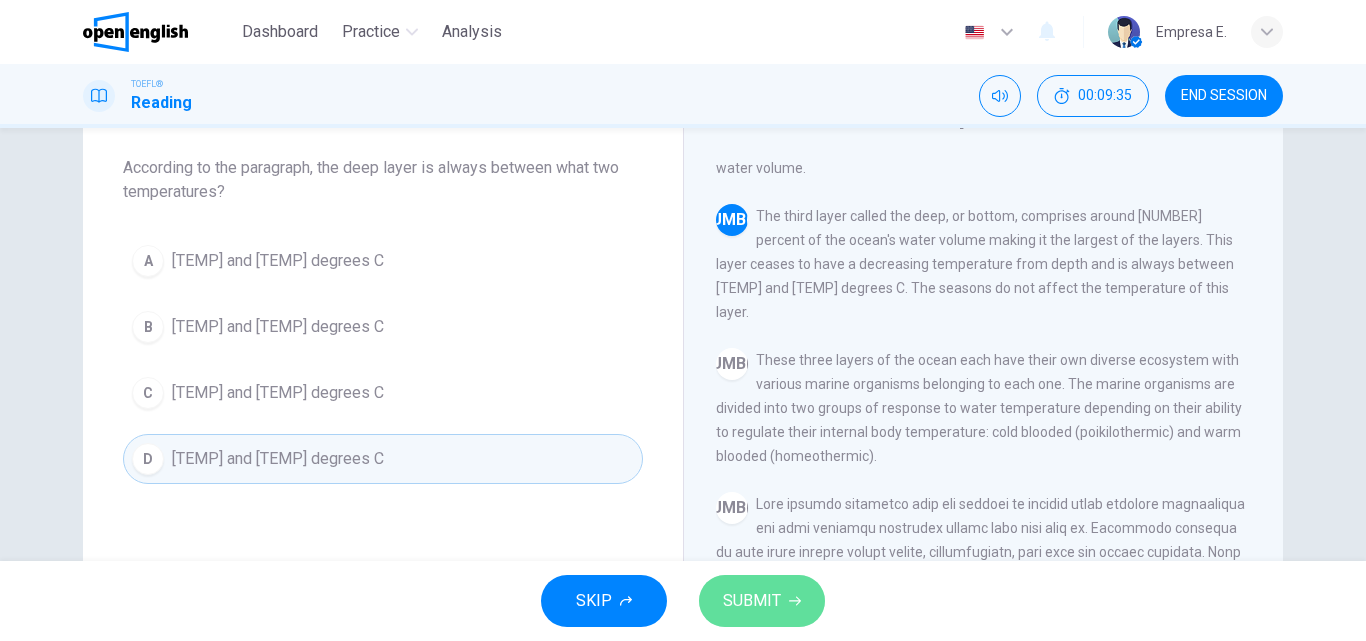 click on "SUBMIT" at bounding box center (762, 601) 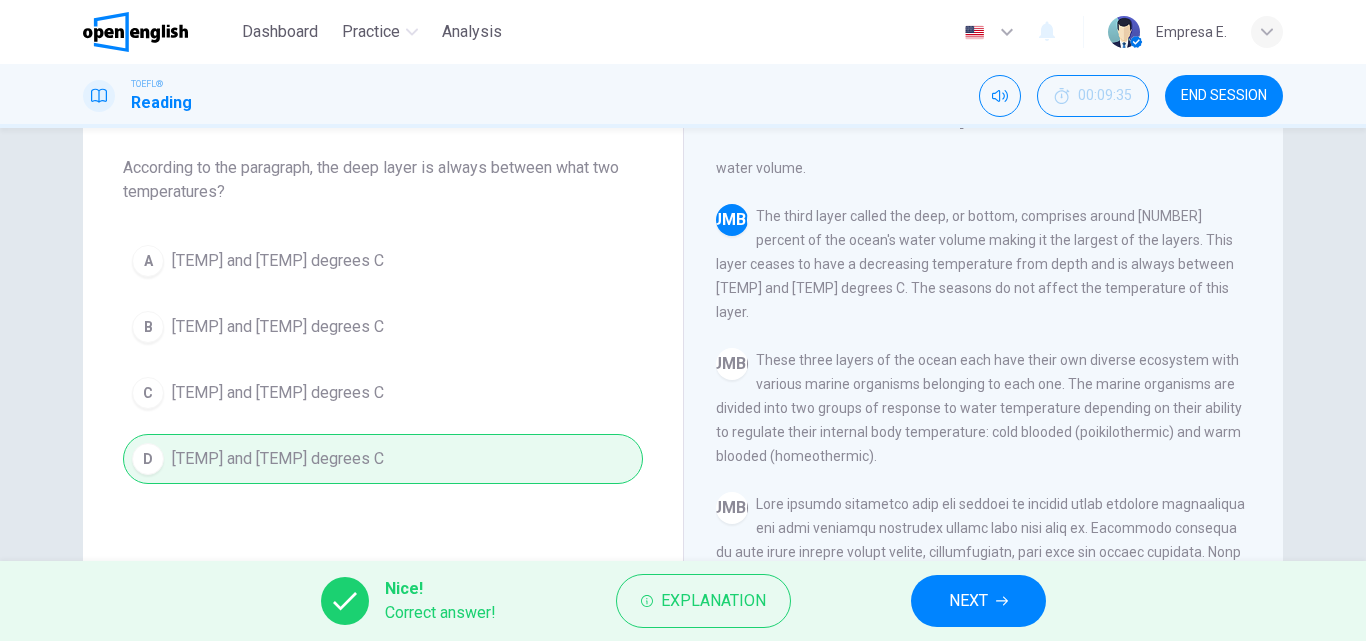 scroll, scrollTop: 200, scrollLeft: 0, axis: vertical 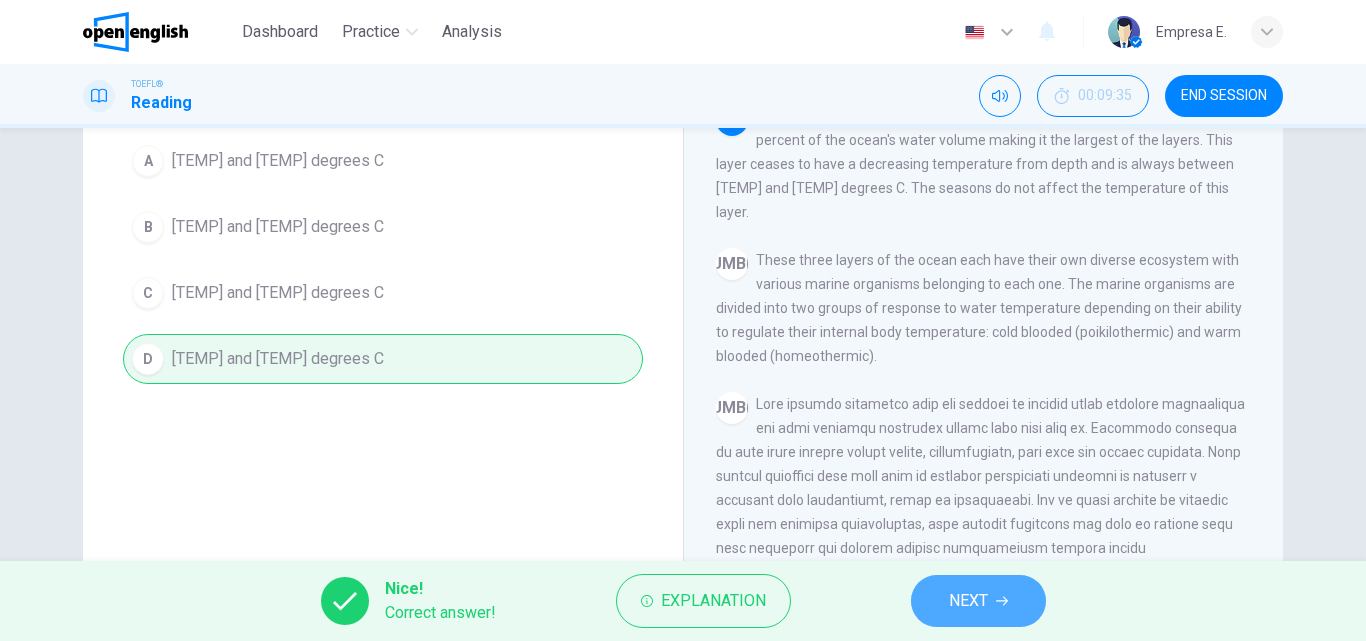 click on "NEXT" at bounding box center [978, 601] 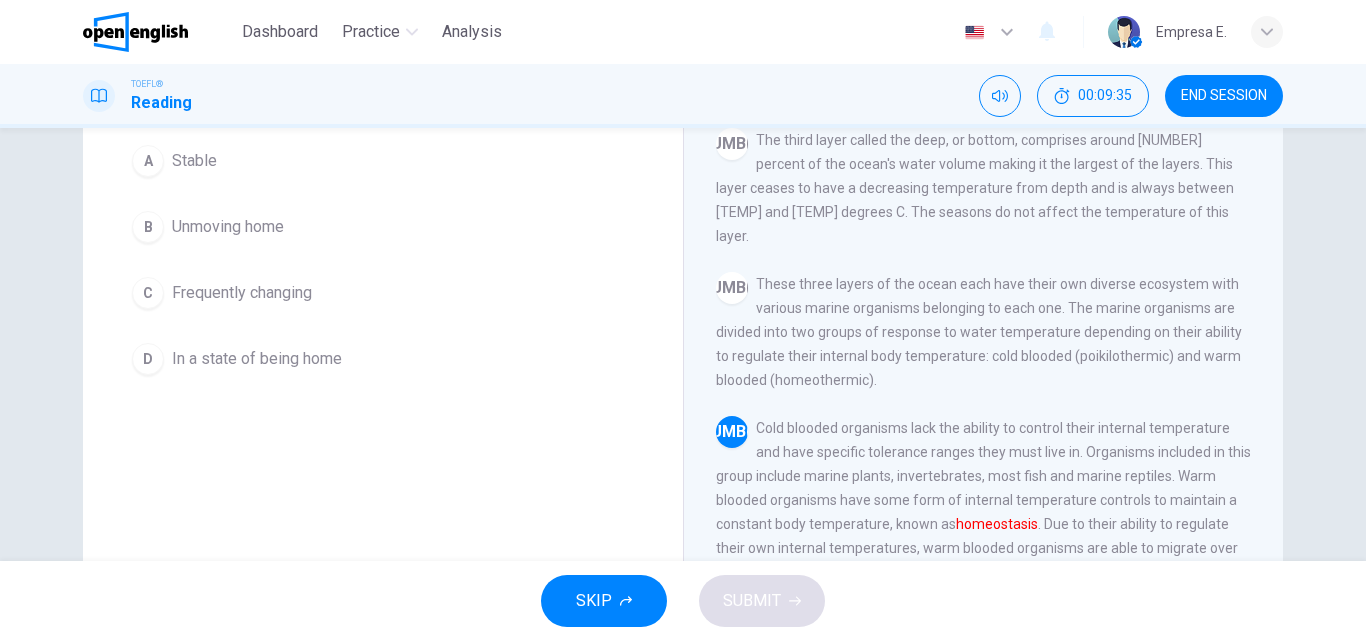 scroll, scrollTop: 768, scrollLeft: 0, axis: vertical 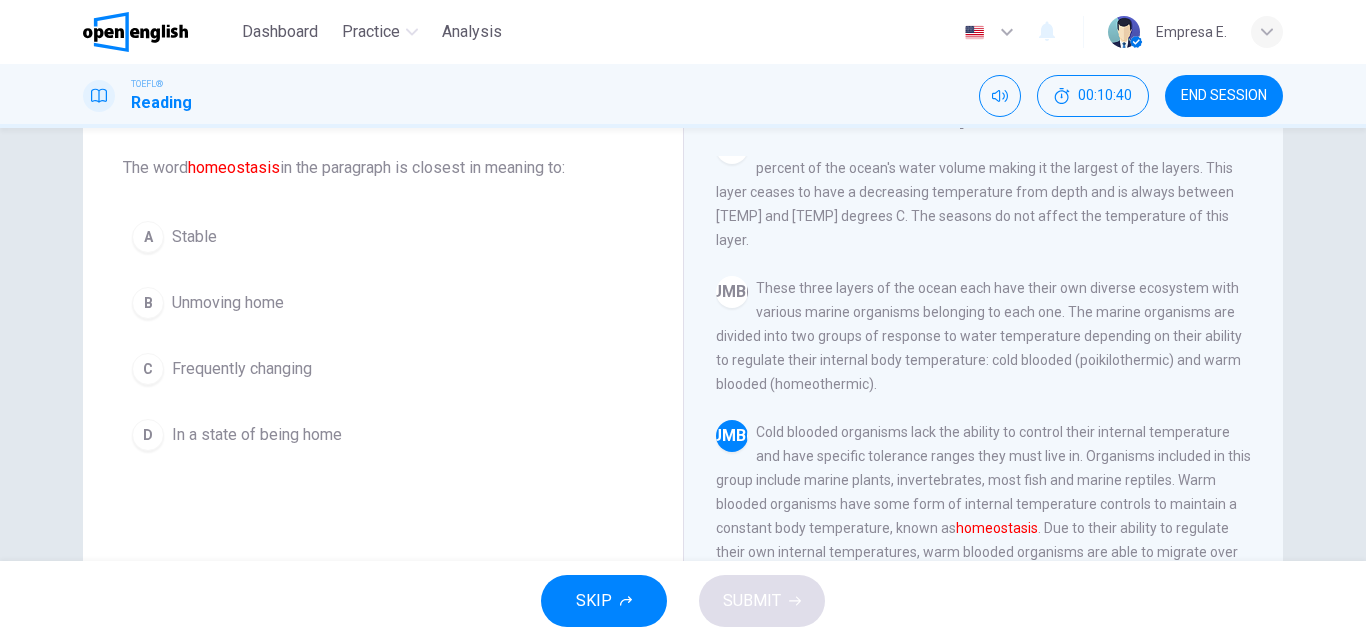 click on "Stable" at bounding box center [194, 237] 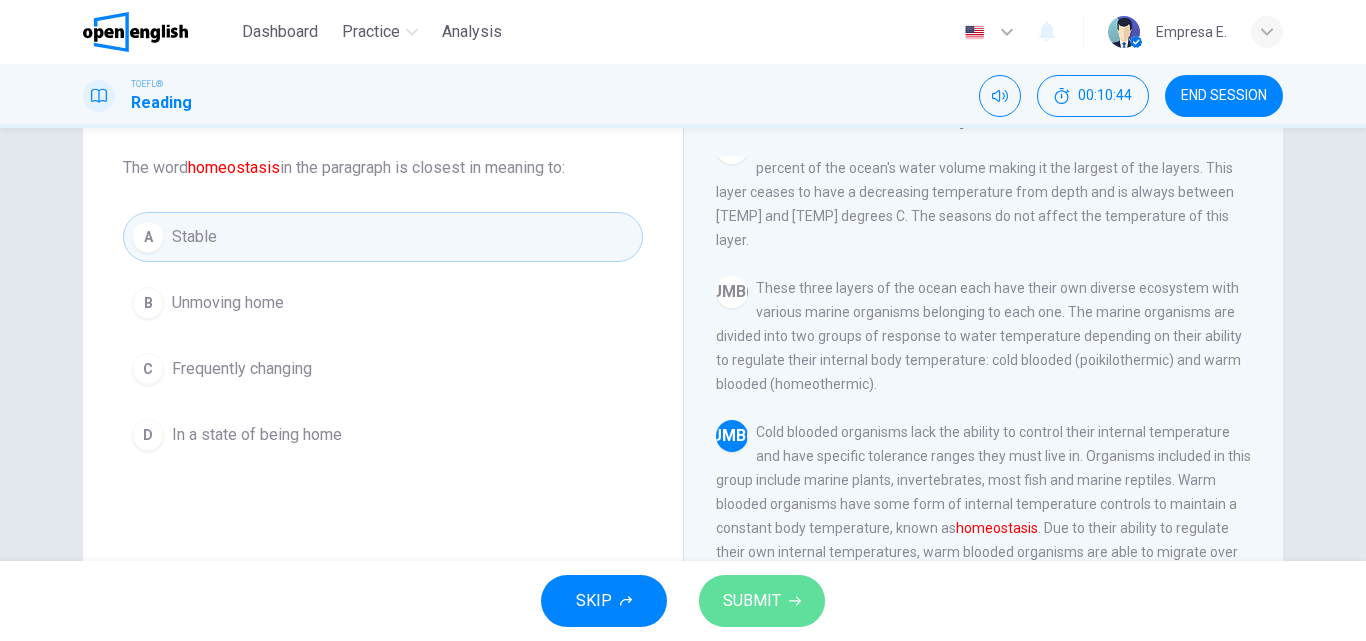 click on "SUBMIT" at bounding box center (752, 601) 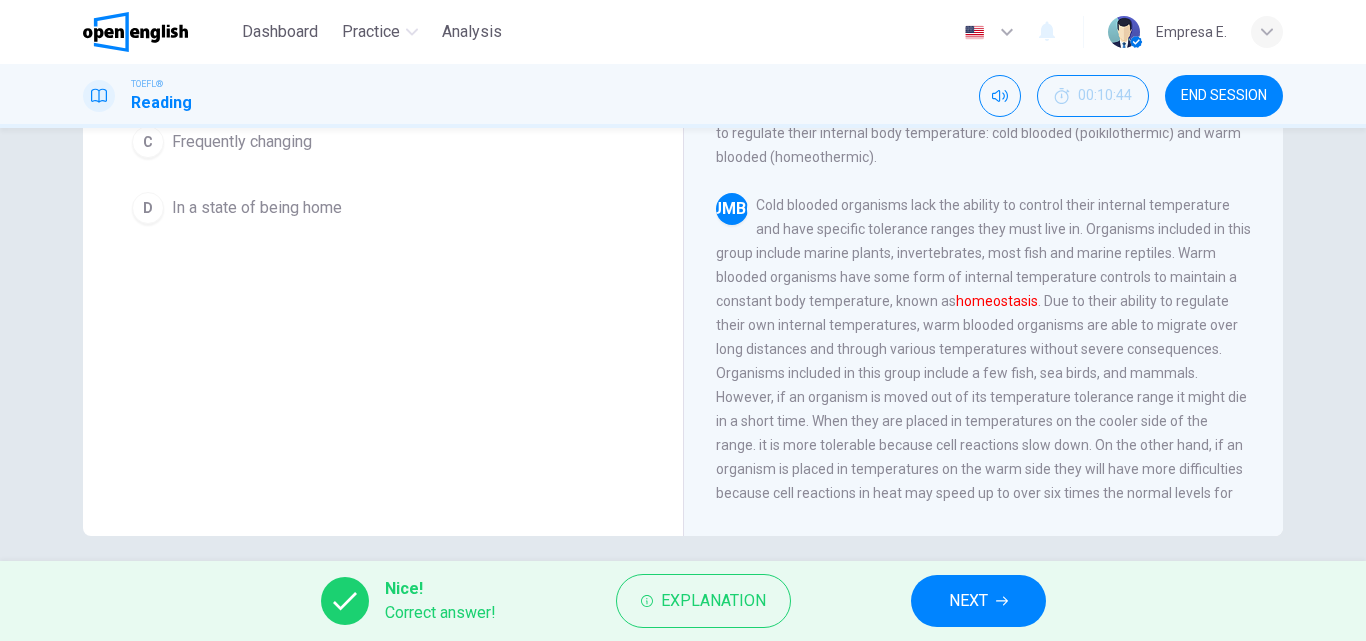 scroll, scrollTop: 342, scrollLeft: 0, axis: vertical 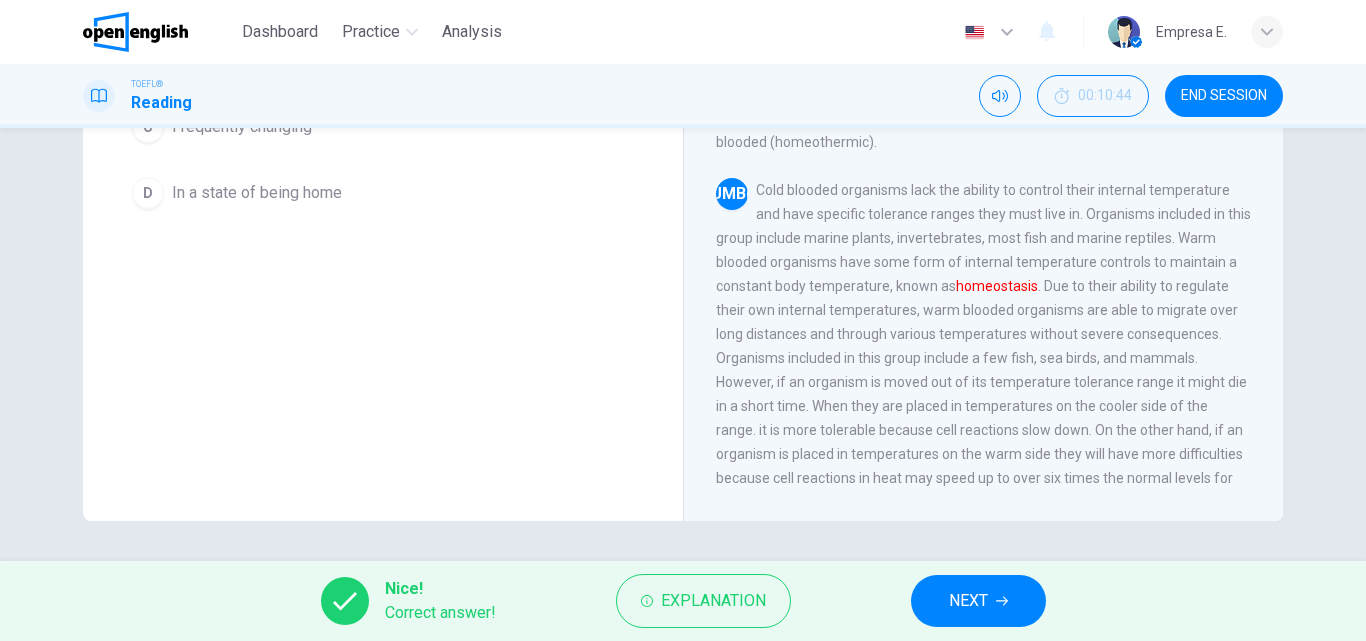 click on "NEXT" at bounding box center [978, 601] 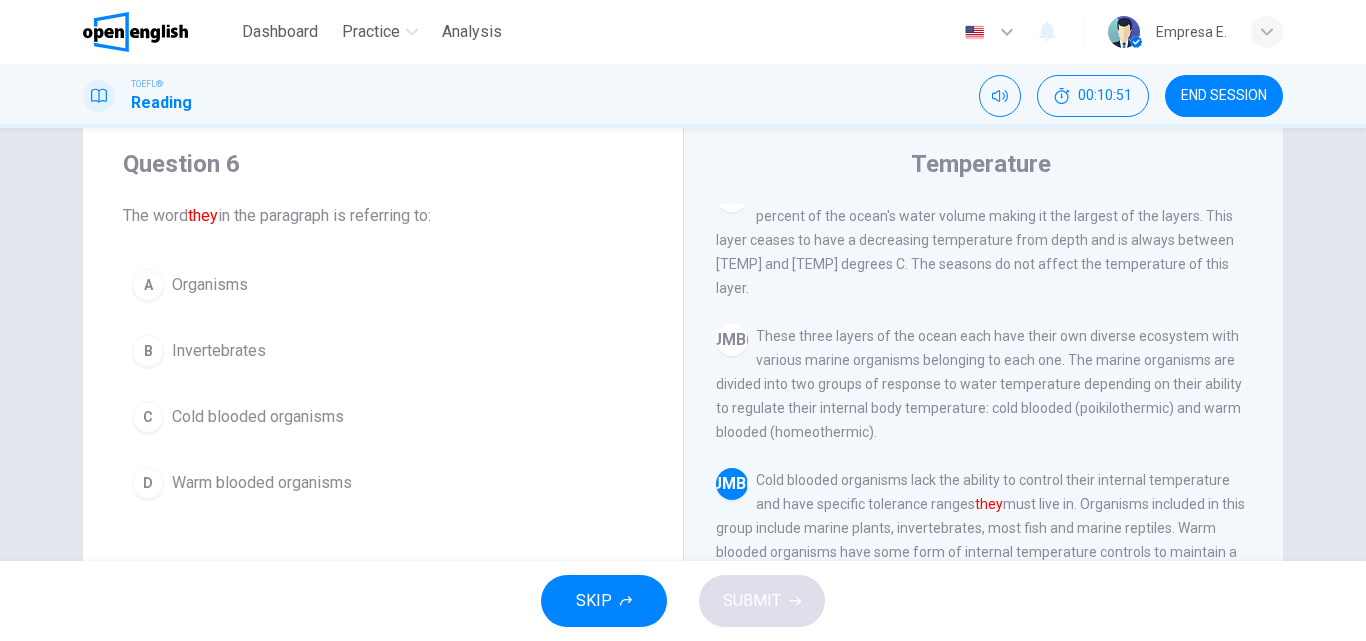 scroll, scrollTop: 100, scrollLeft: 0, axis: vertical 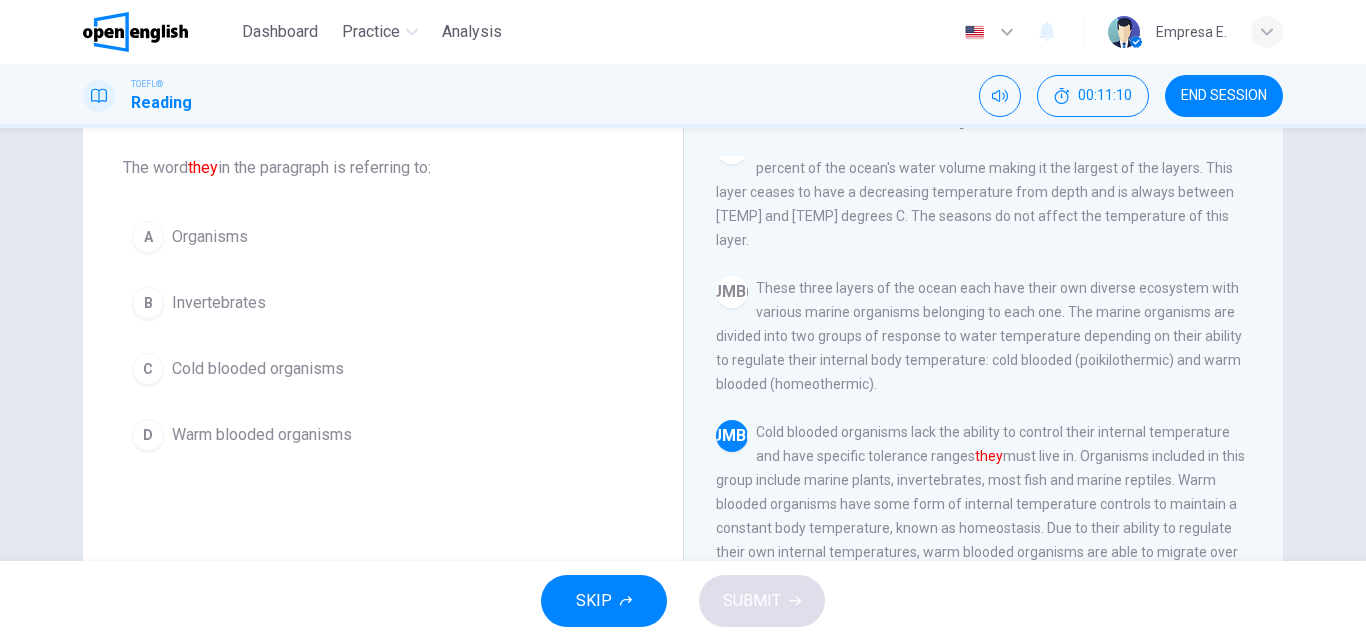 click on "C" at bounding box center [148, 369] 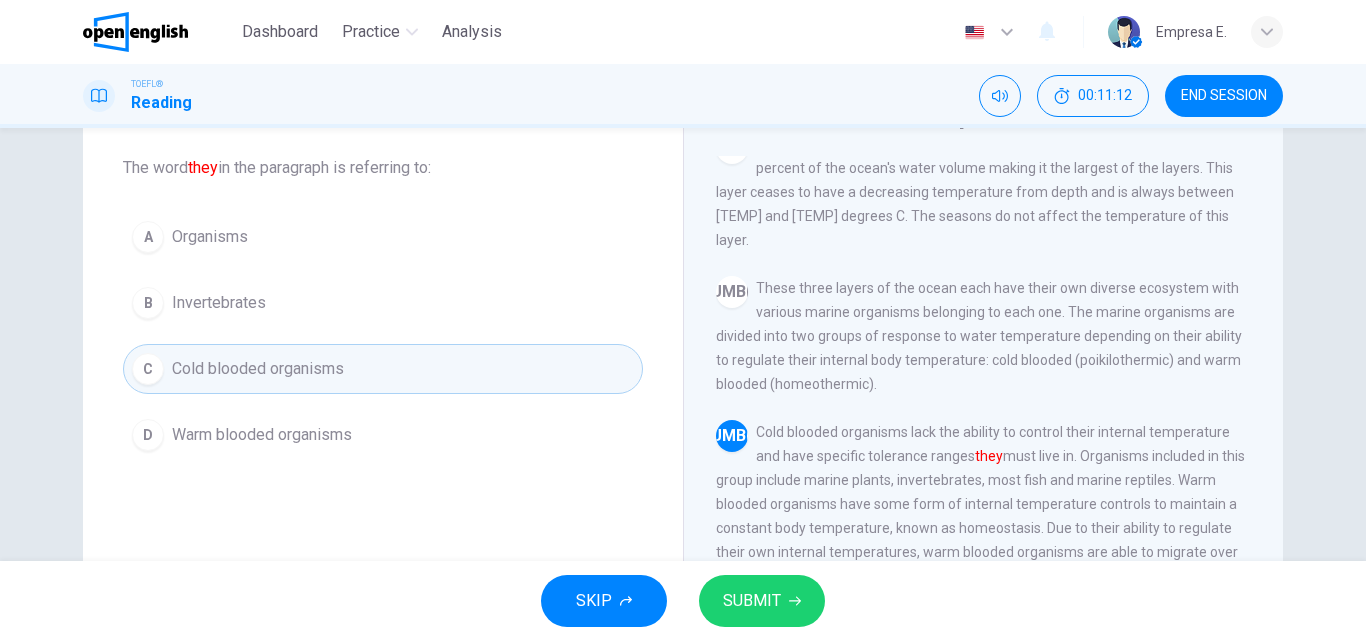 click on "SUBMIT" at bounding box center [762, 601] 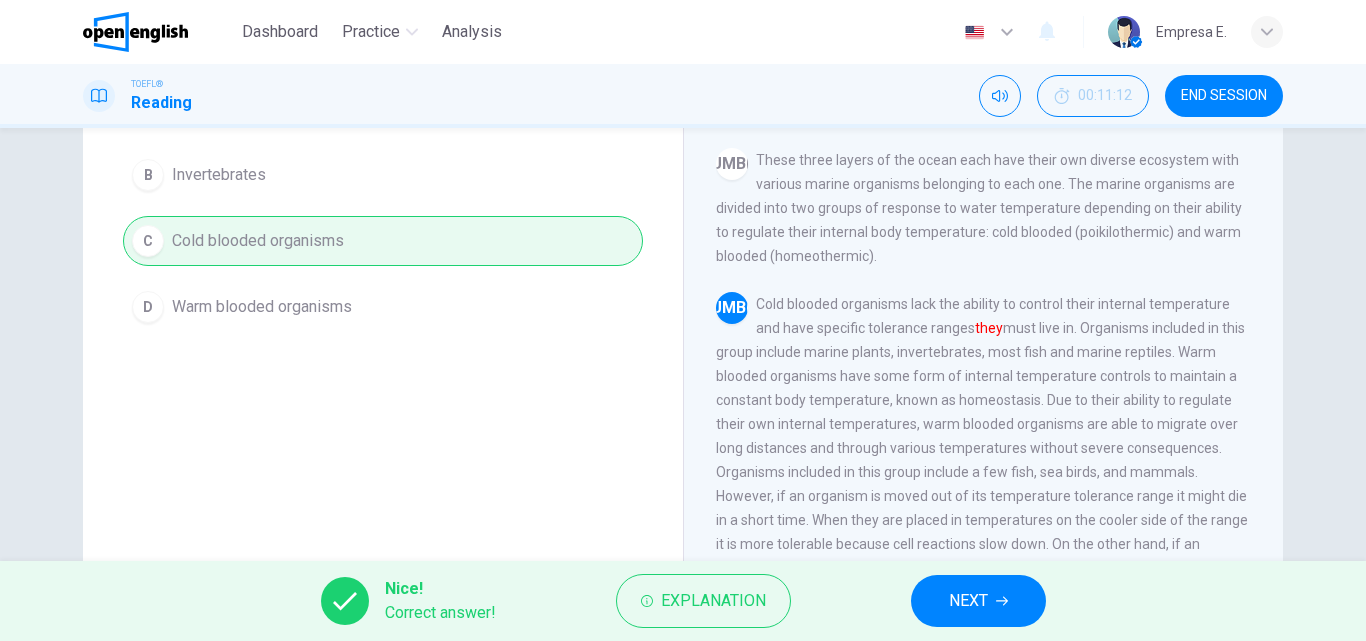 scroll, scrollTop: 342, scrollLeft: 0, axis: vertical 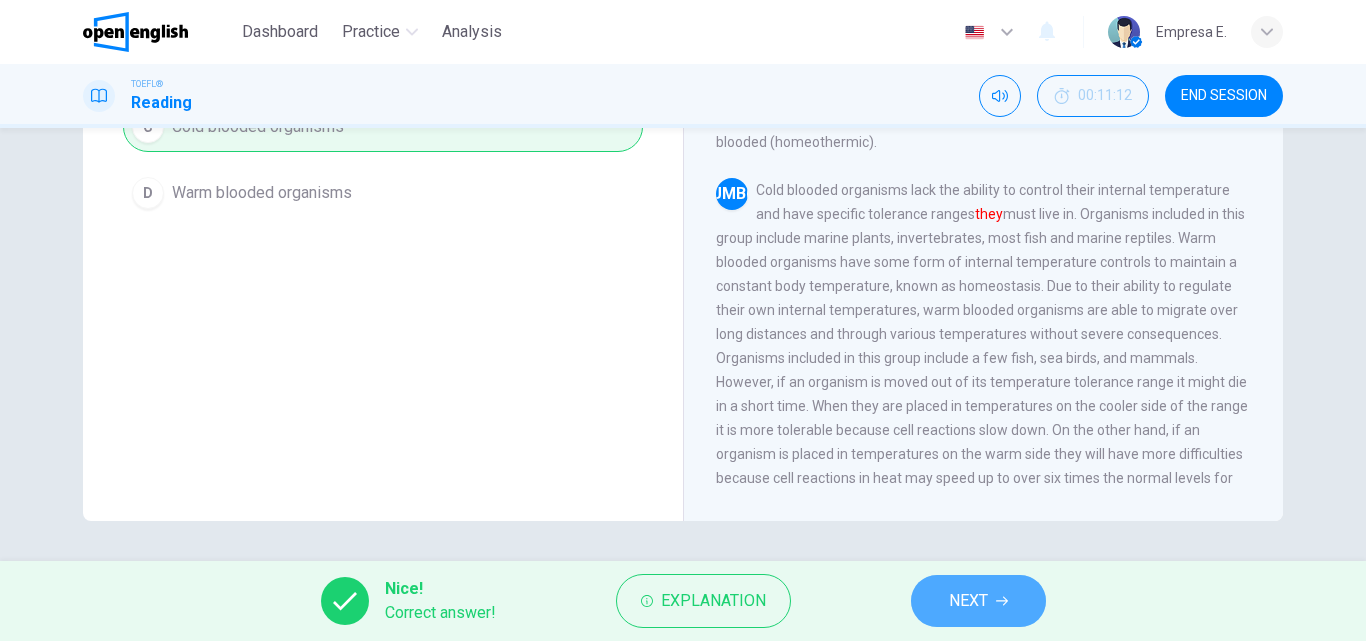 click on "NEXT" at bounding box center (978, 601) 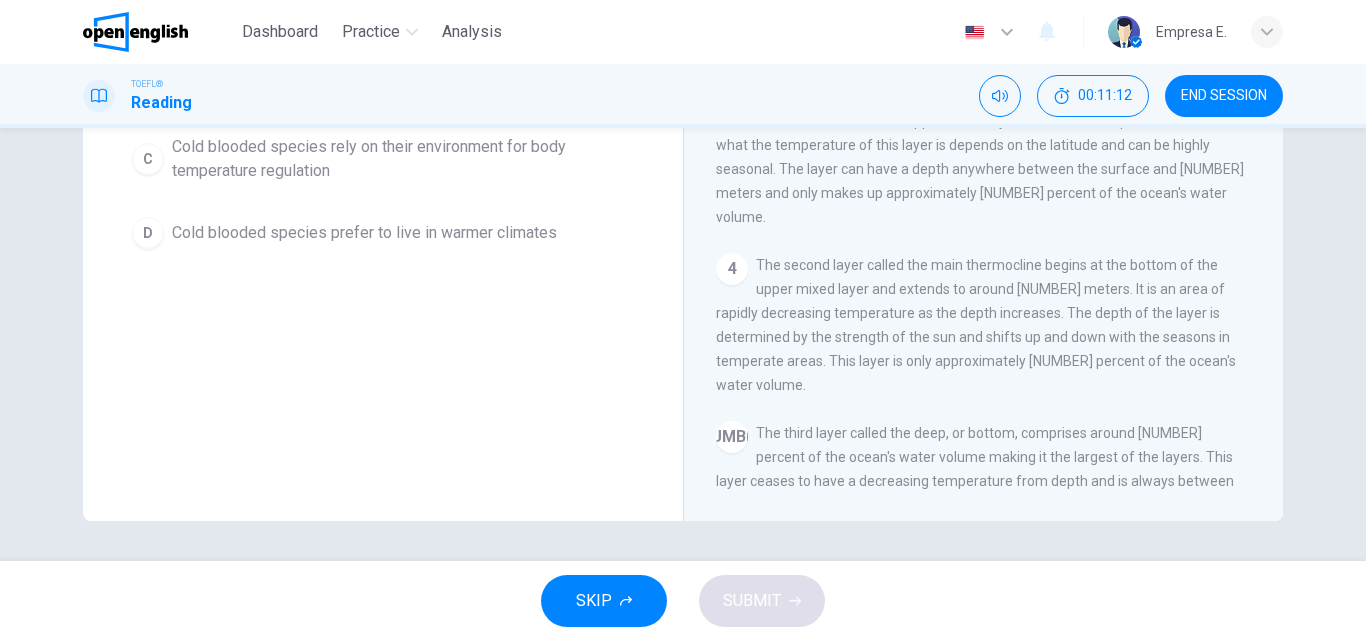 scroll, scrollTop: 0, scrollLeft: 0, axis: both 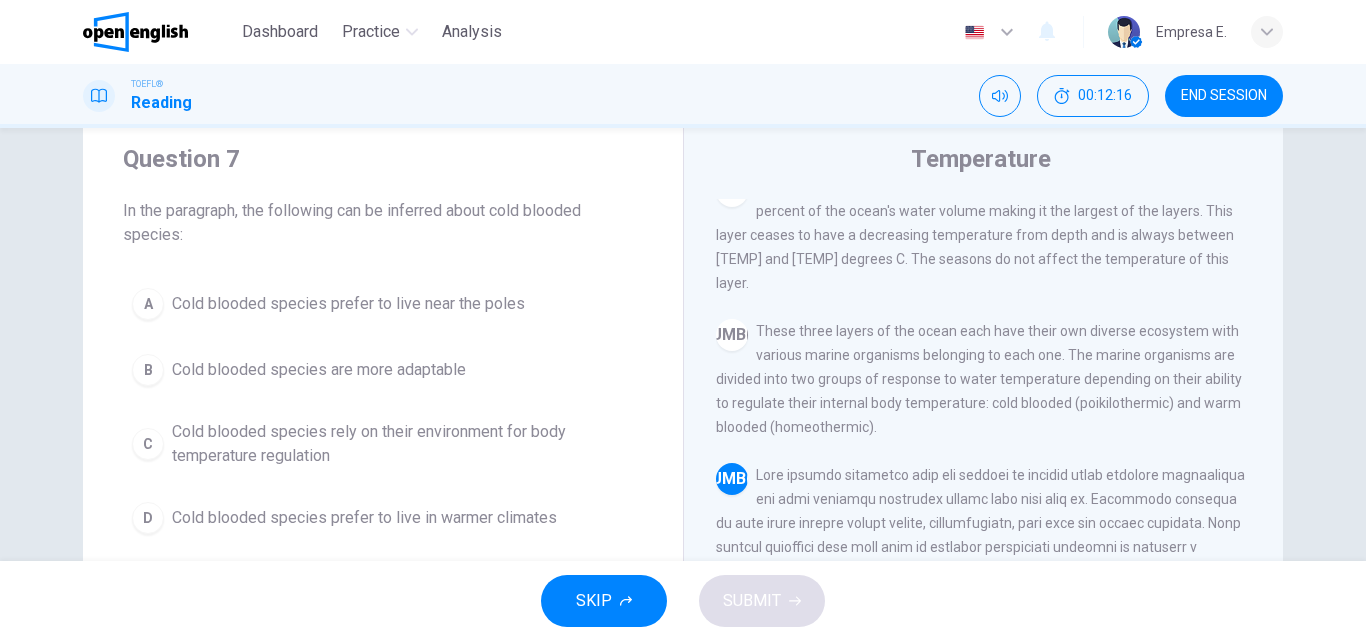 click on "Cold blooded species rely on their environment for body temperature regulation" at bounding box center (403, 444) 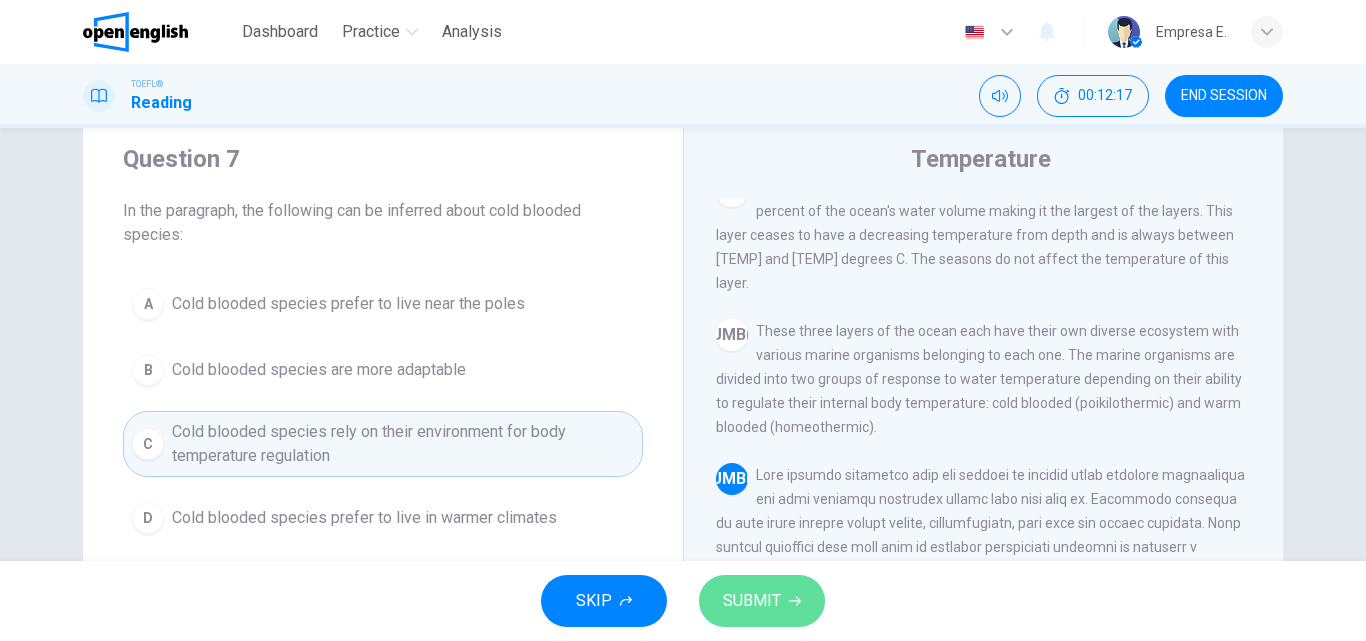 click on "SUBMIT" at bounding box center (762, 601) 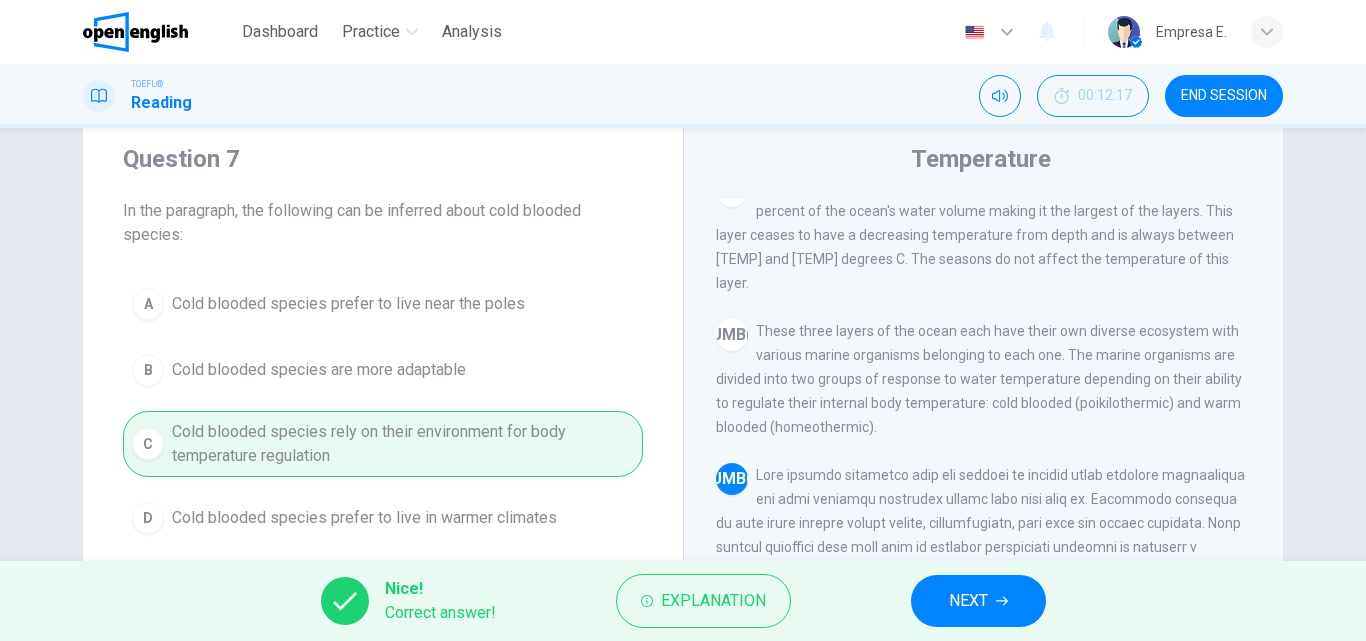 click on "NEXT" at bounding box center (978, 601) 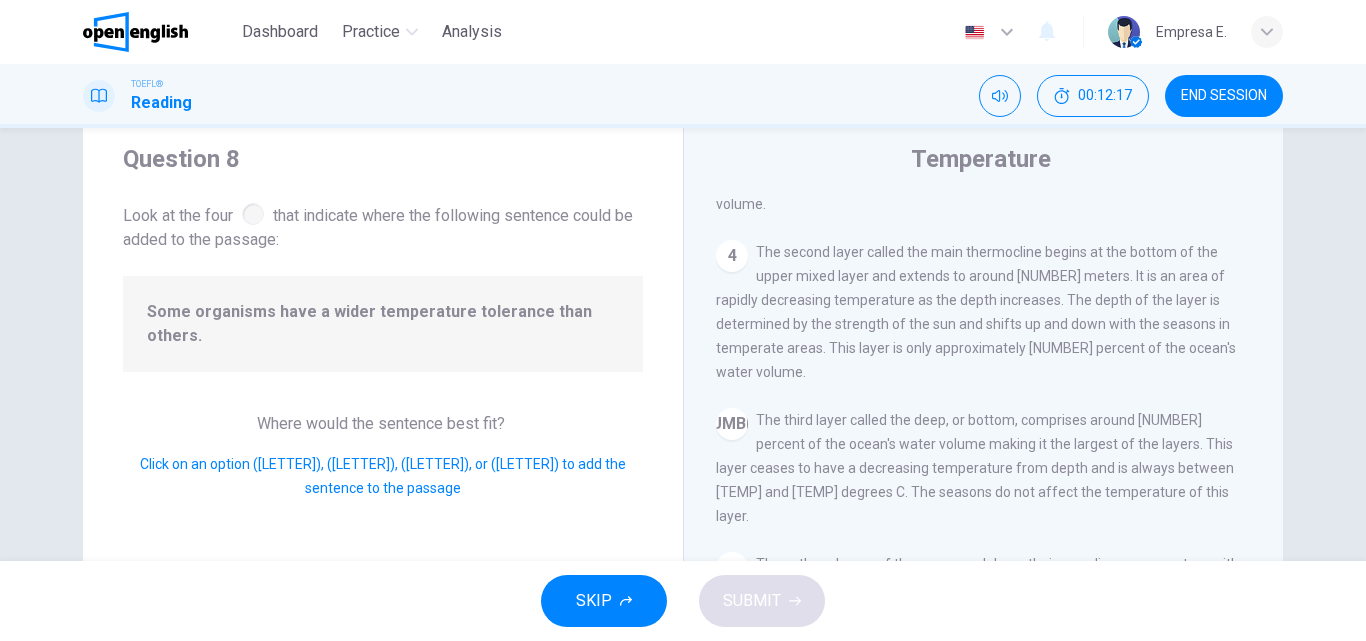 scroll, scrollTop: 786, scrollLeft: 0, axis: vertical 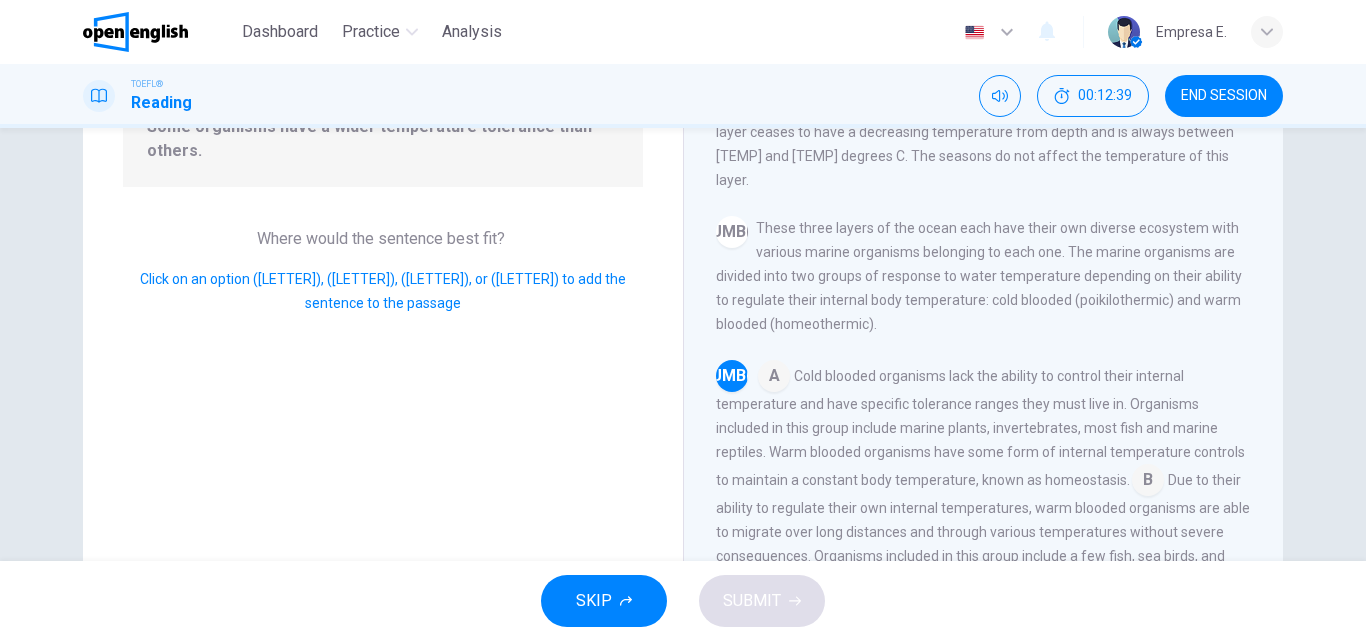 click at bounding box center (774, 378) 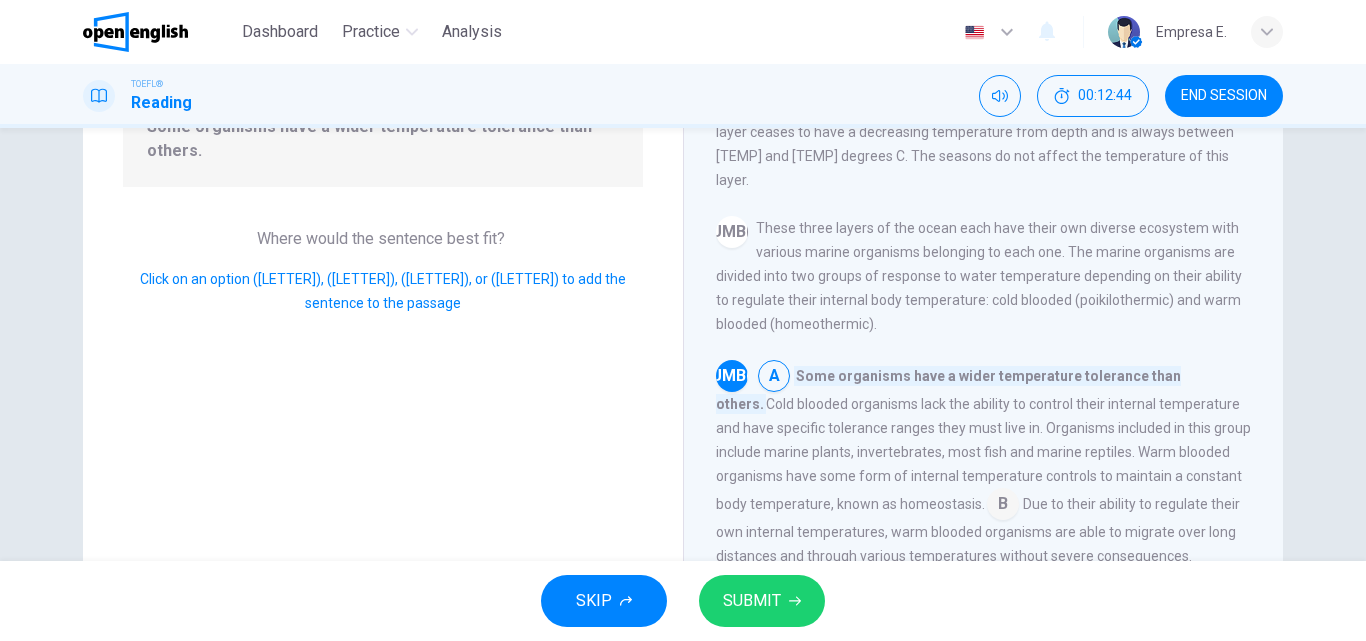 click at bounding box center (1003, 506) 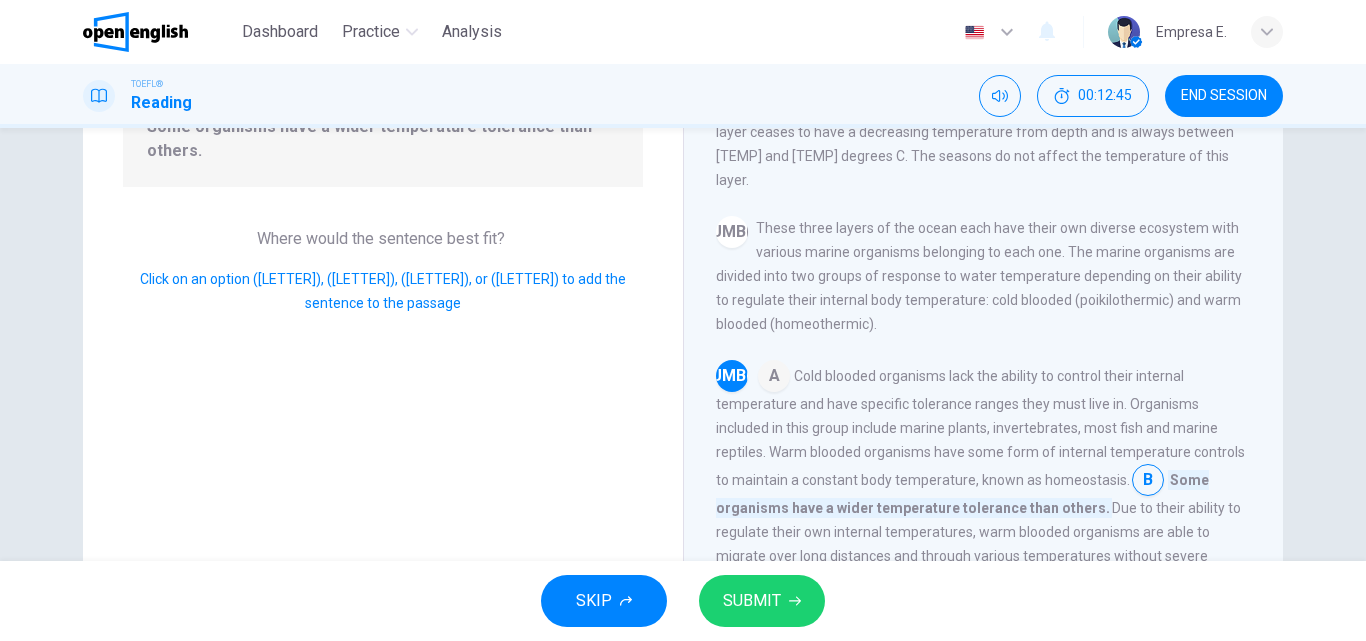 scroll, scrollTop: 786, scrollLeft: 0, axis: vertical 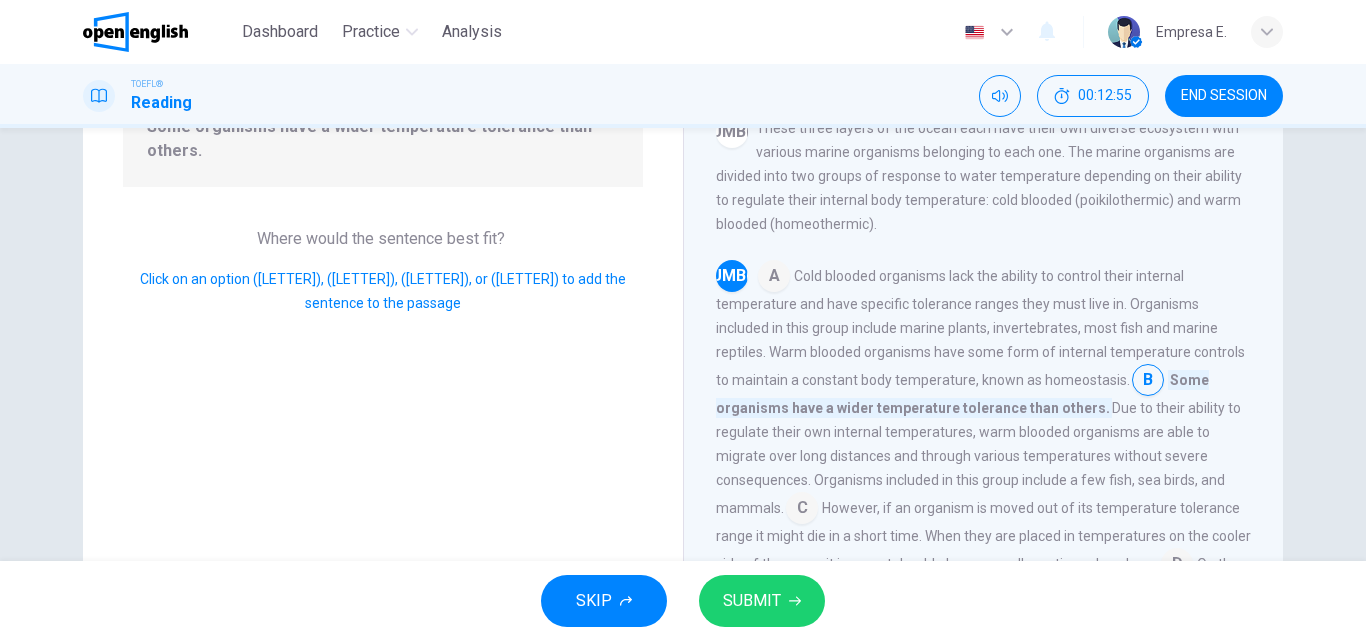 click at bounding box center [802, 510] 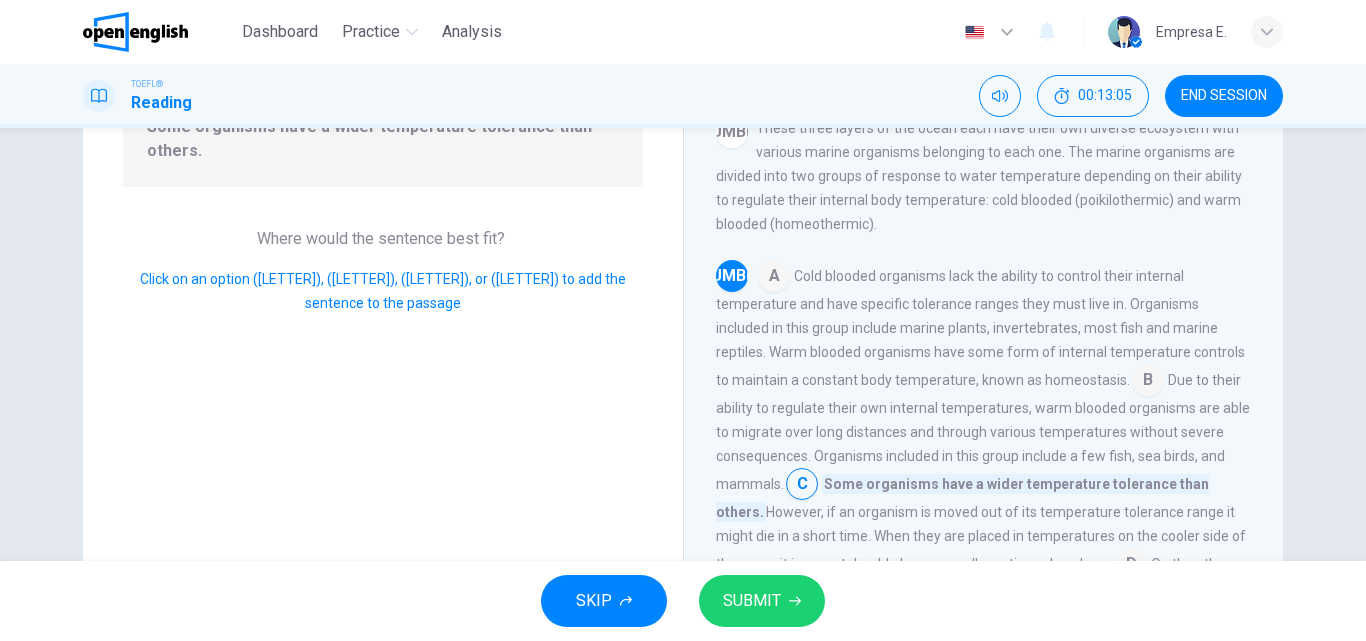 click on "SUBMIT" at bounding box center (762, 601) 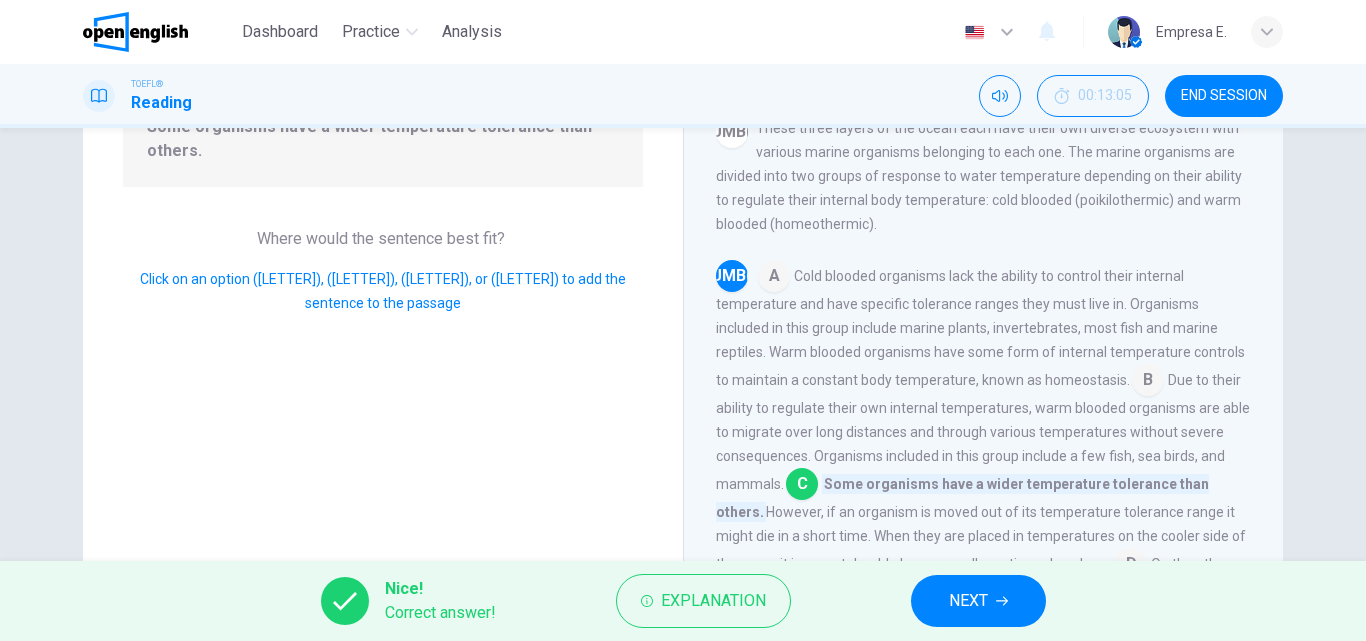 click on "NEXT" at bounding box center [968, 601] 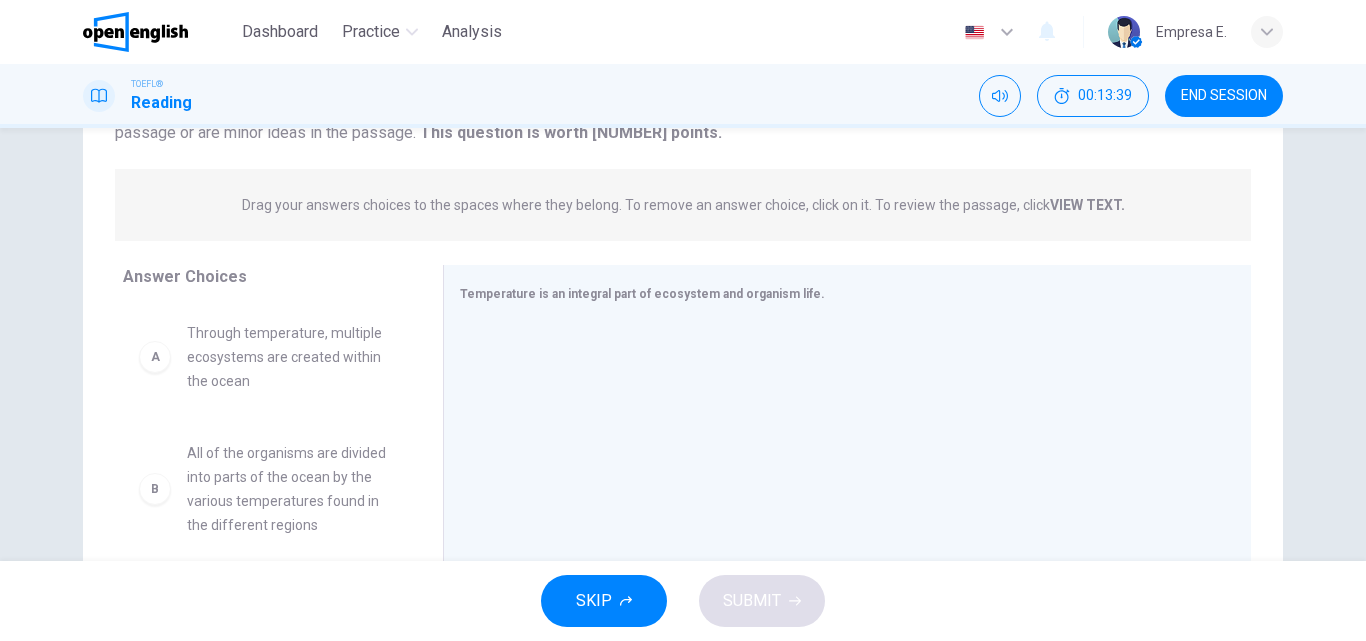 scroll, scrollTop: 242, scrollLeft: 0, axis: vertical 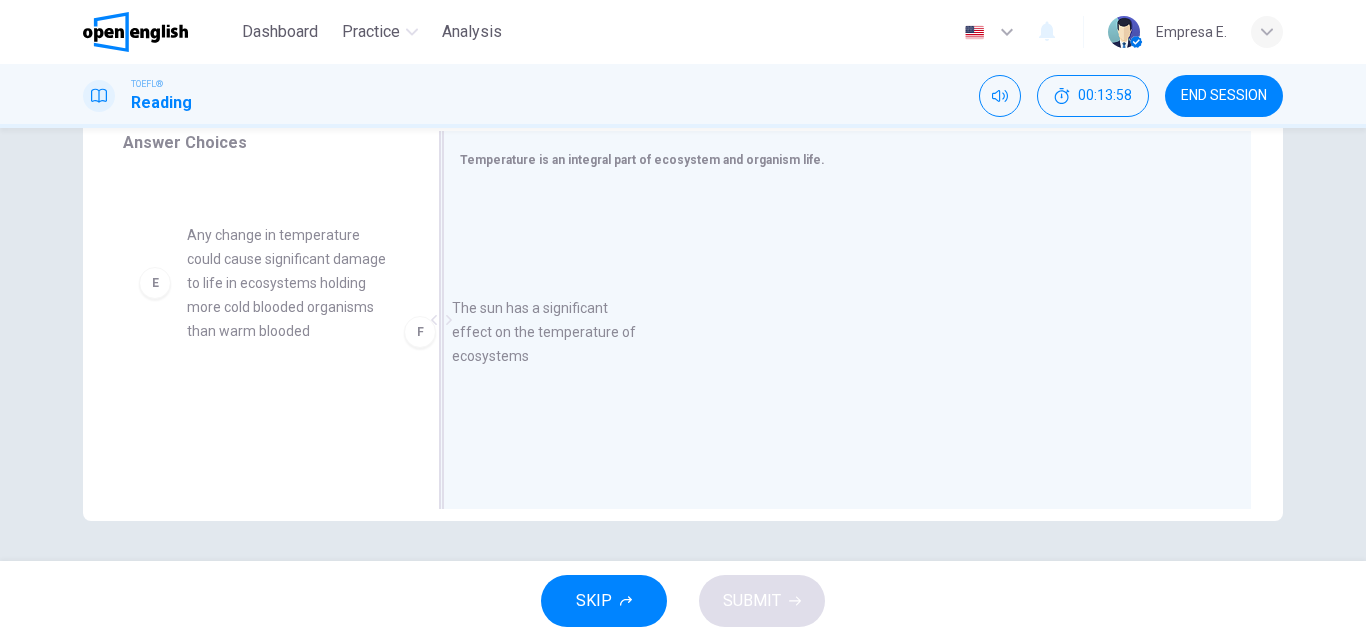 drag, startPoint x: 248, startPoint y: 435, endPoint x: 598, endPoint y: 279, distance: 383.19186 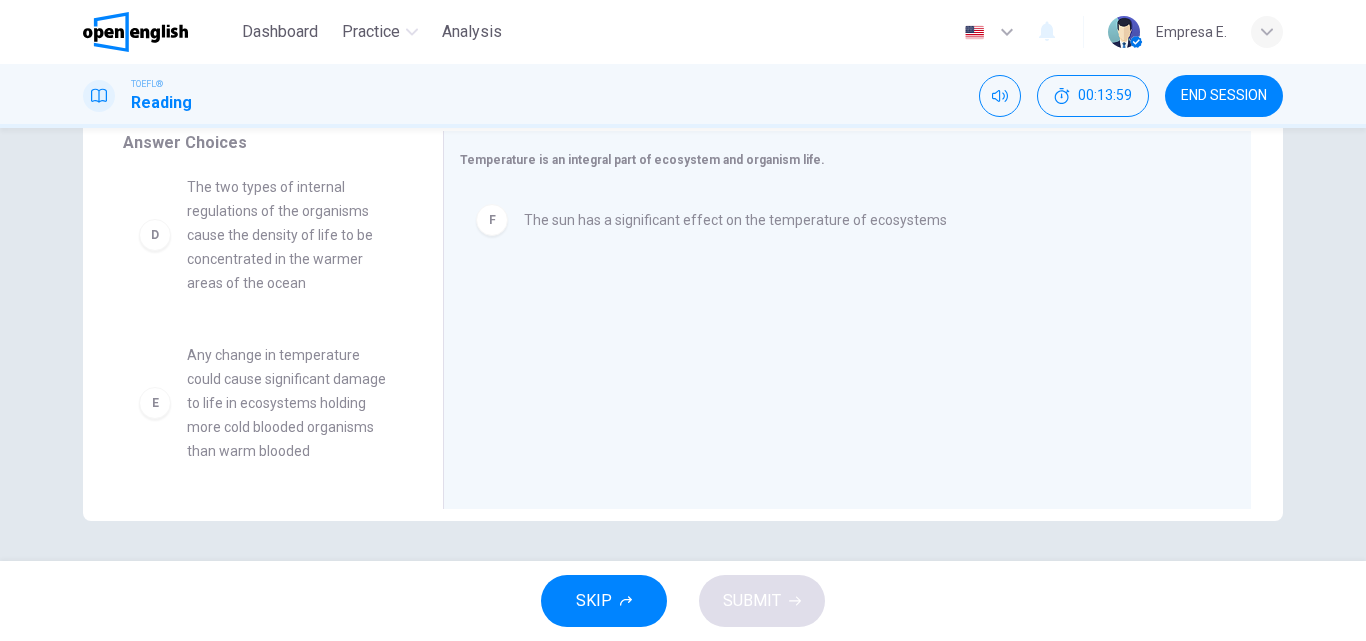 scroll, scrollTop: 396, scrollLeft: 0, axis: vertical 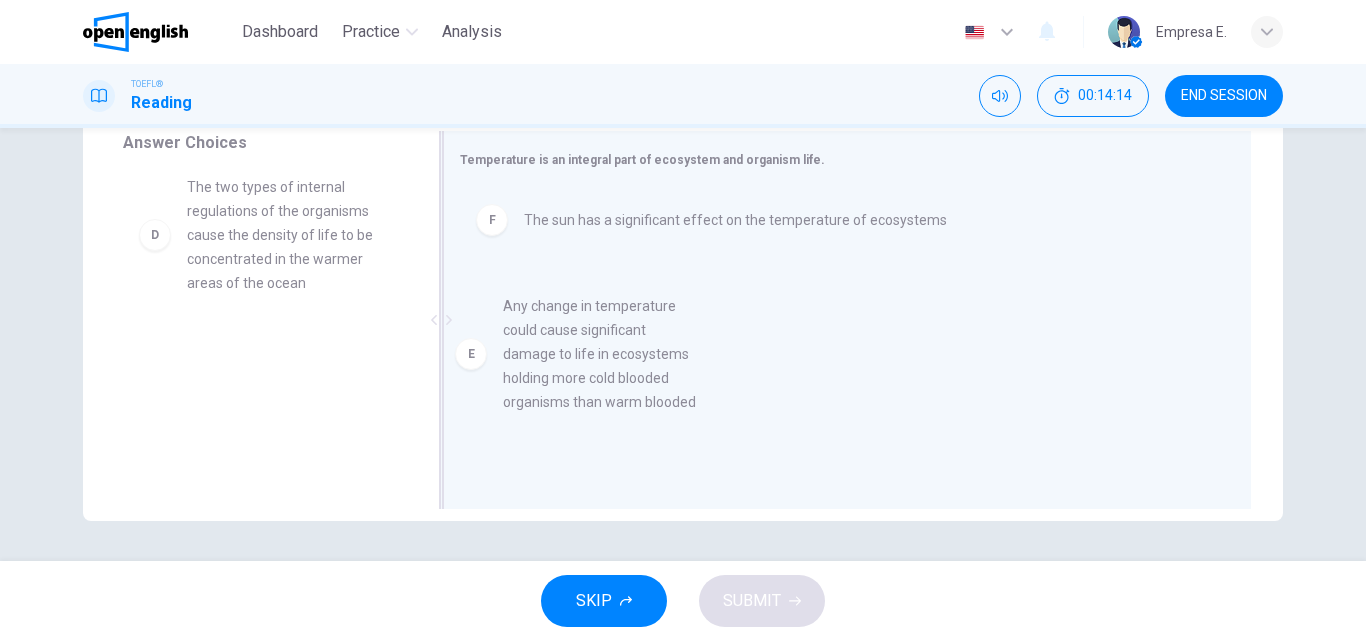 drag, startPoint x: 490, startPoint y: 420, endPoint x: 682, endPoint y: 369, distance: 198.658 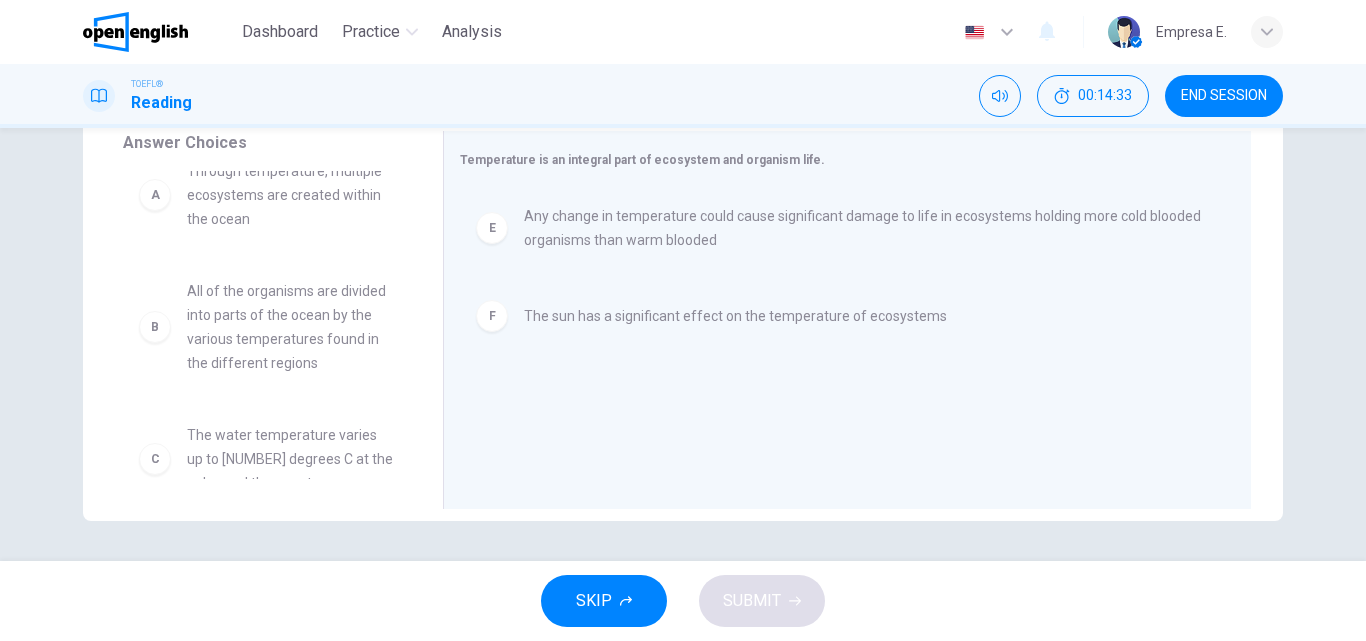 scroll, scrollTop: 0, scrollLeft: 0, axis: both 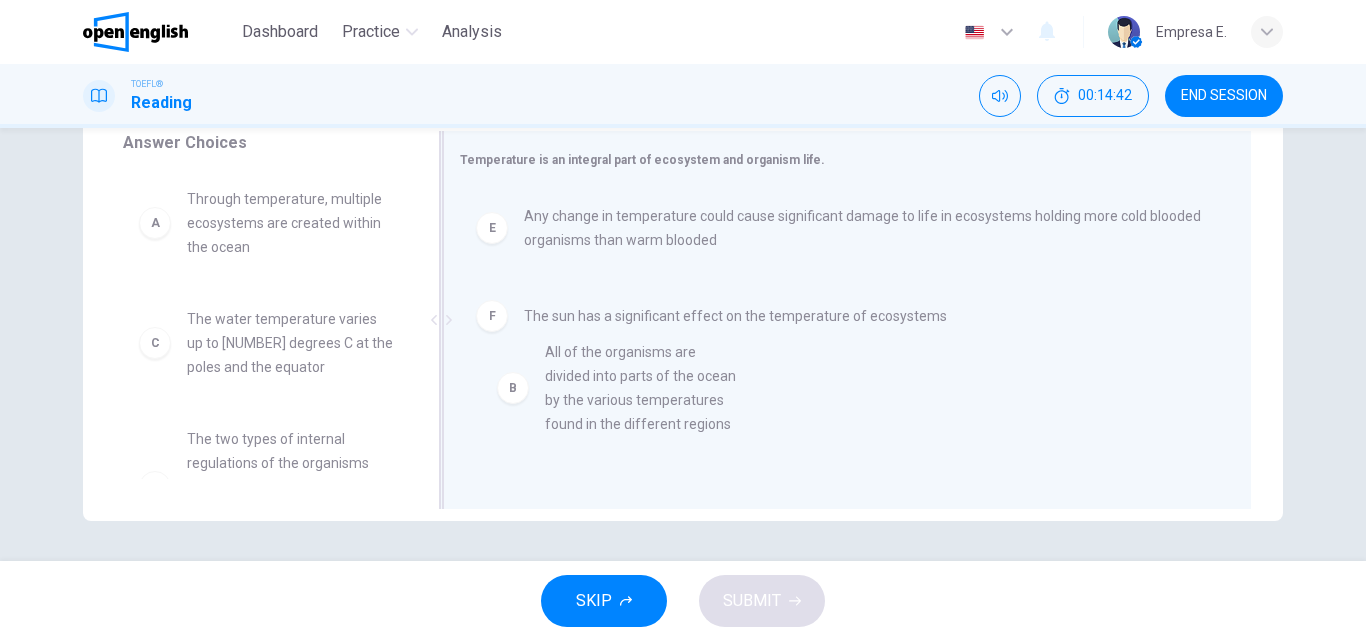 drag, startPoint x: 325, startPoint y: 347, endPoint x: 681, endPoint y: 380, distance: 357.5262 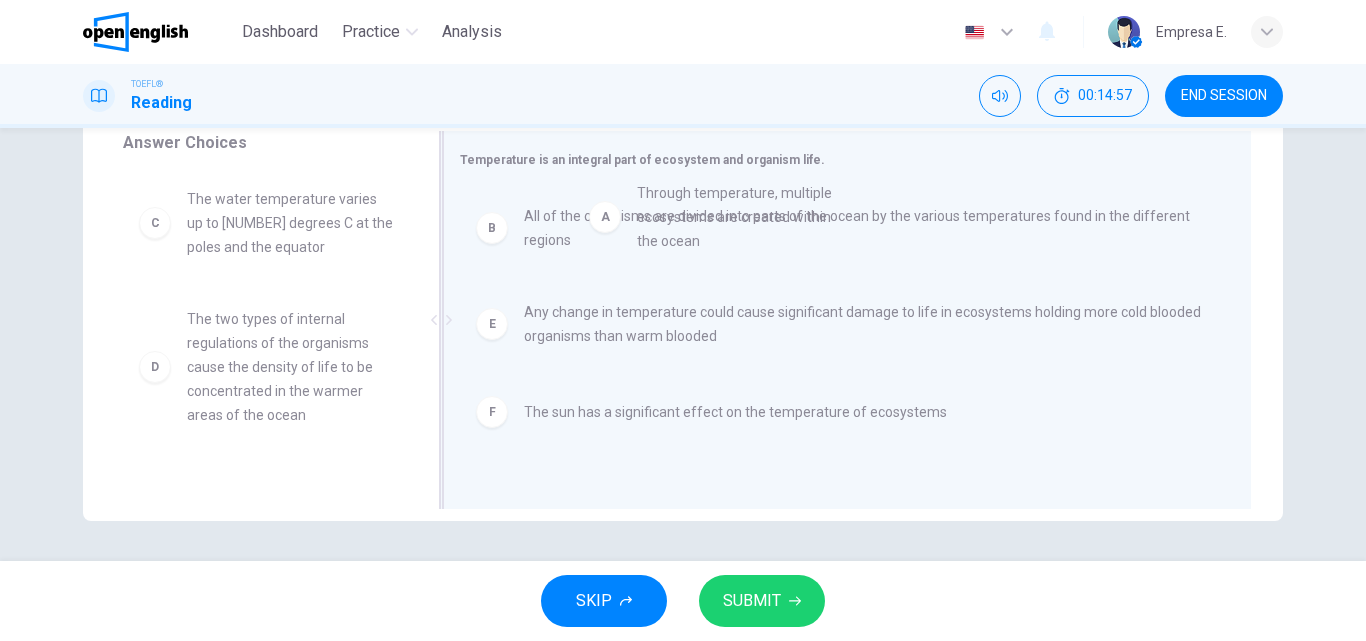 drag, startPoint x: 228, startPoint y: 231, endPoint x: 685, endPoint y: 225, distance: 457.0394 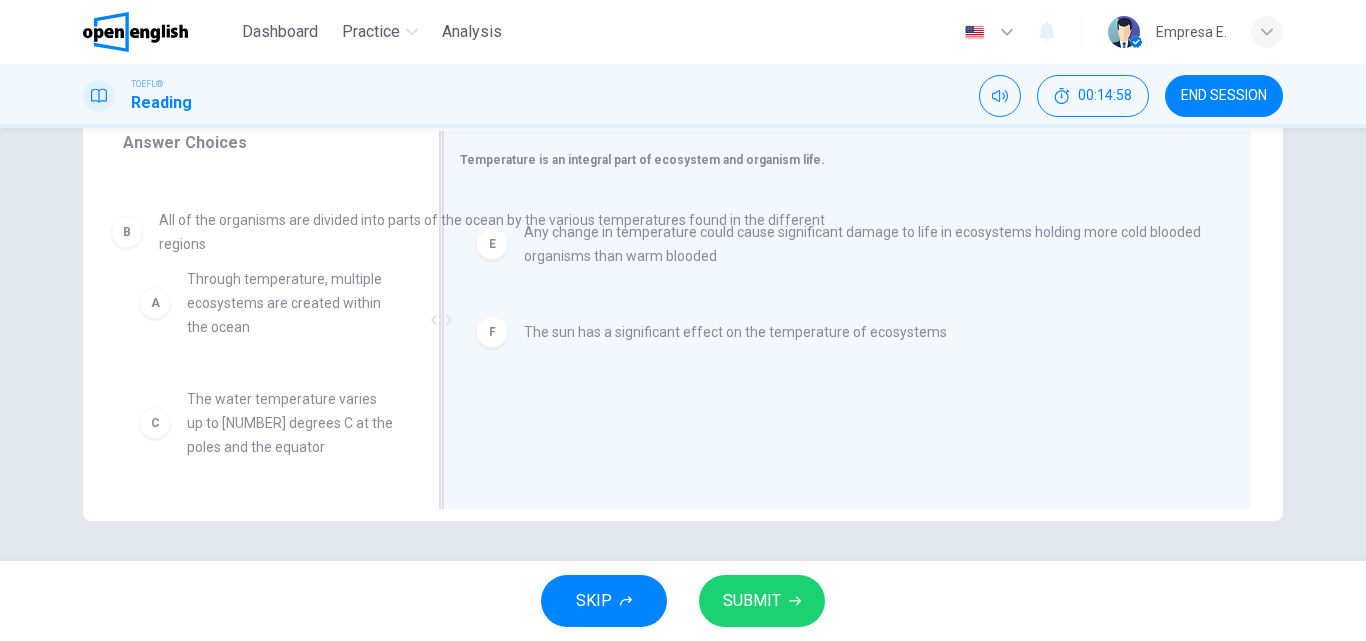 drag, startPoint x: 653, startPoint y: 232, endPoint x: 238, endPoint y: 238, distance: 415.04337 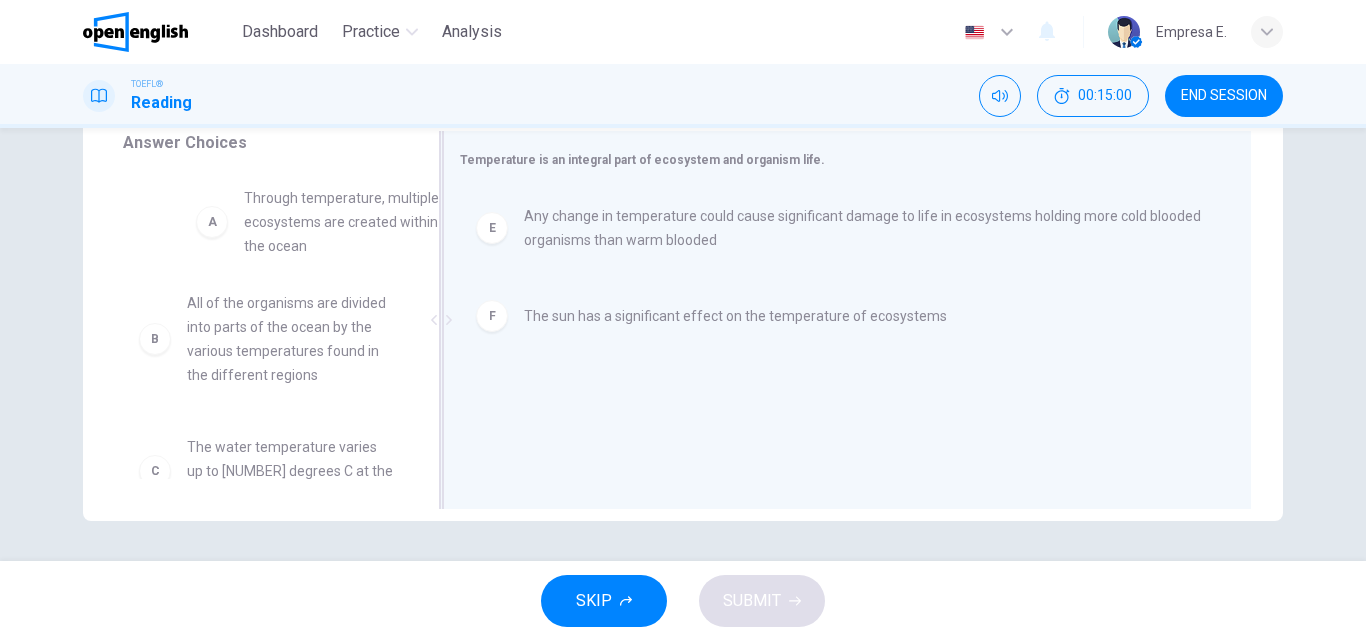 drag, startPoint x: 231, startPoint y: 235, endPoint x: 595, endPoint y: 232, distance: 364.01236 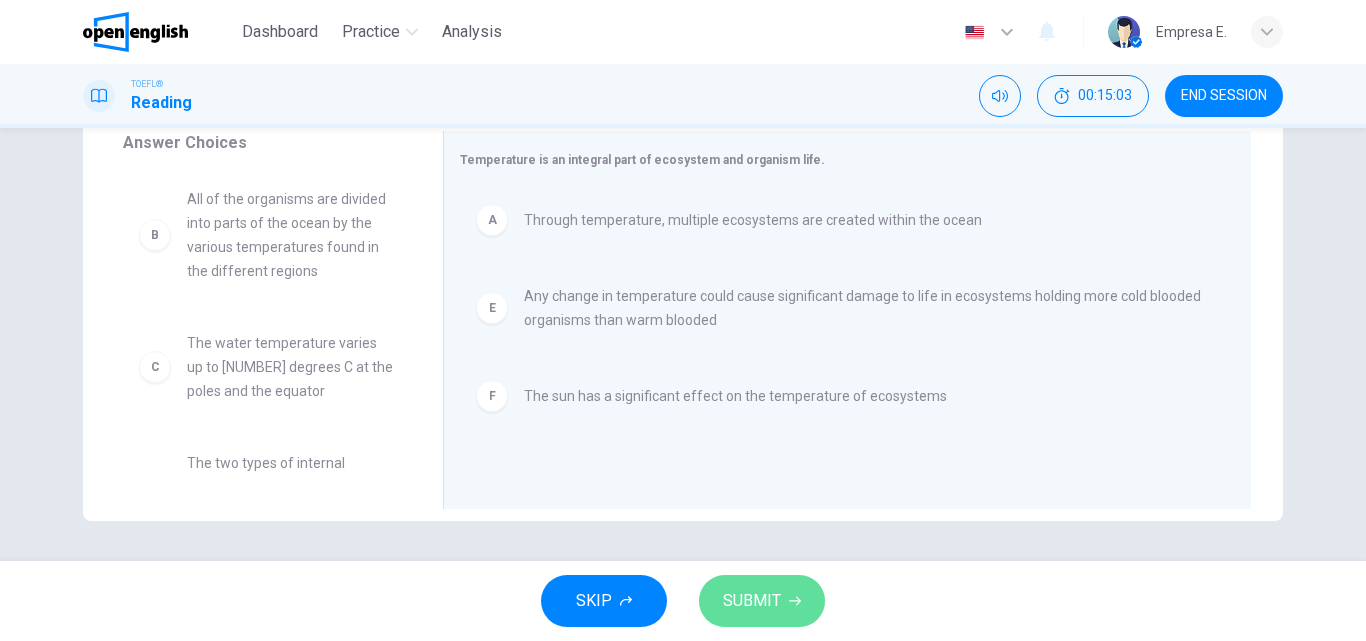 click on "SUBMIT" at bounding box center (762, 601) 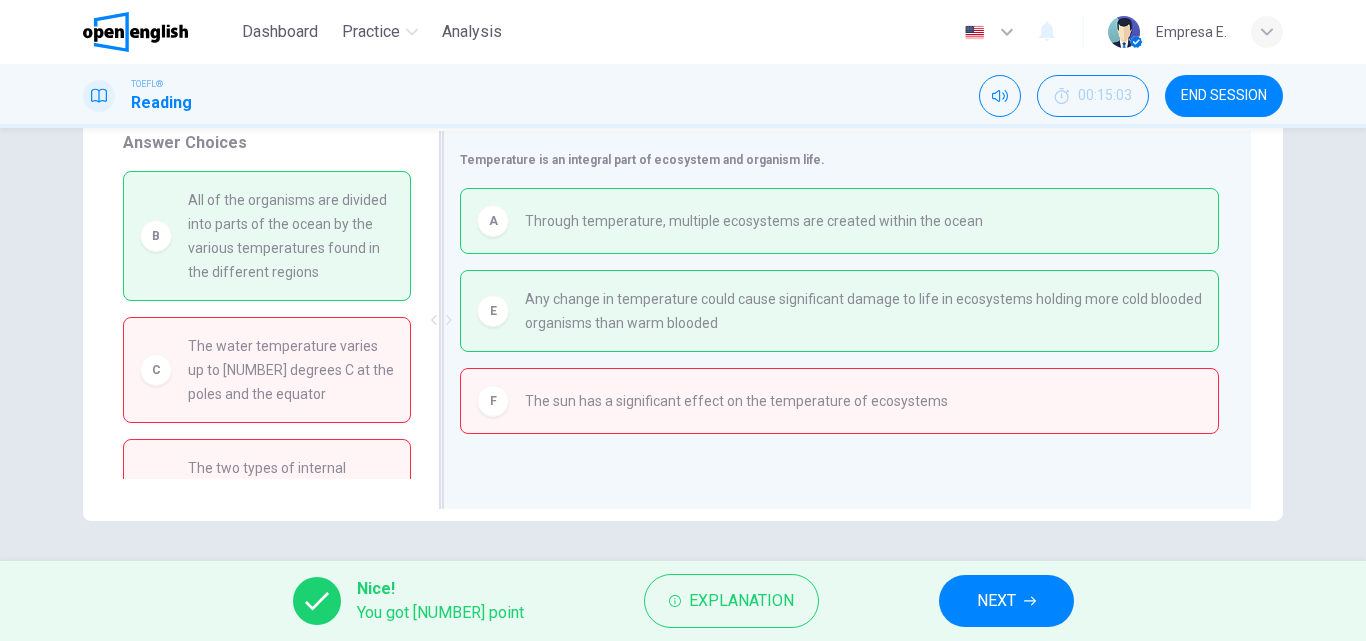 drag, startPoint x: 330, startPoint y: 251, endPoint x: 605, endPoint y: 378, distance: 302.90924 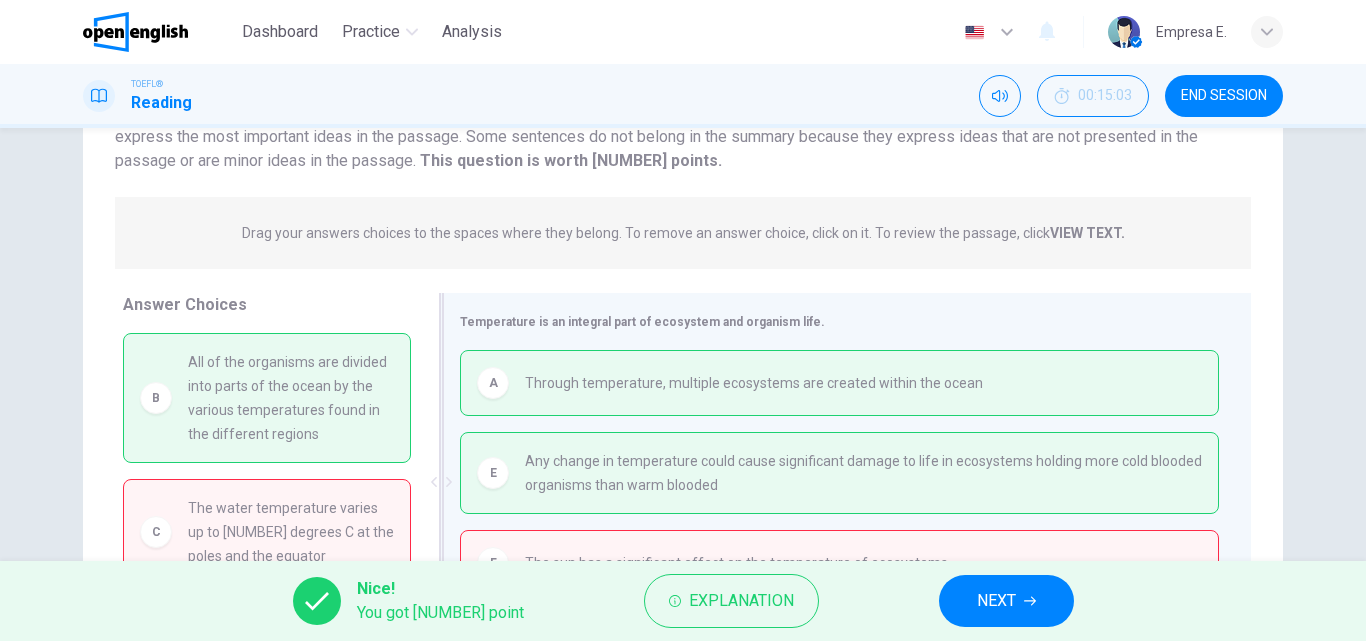 scroll, scrollTop: 342, scrollLeft: 0, axis: vertical 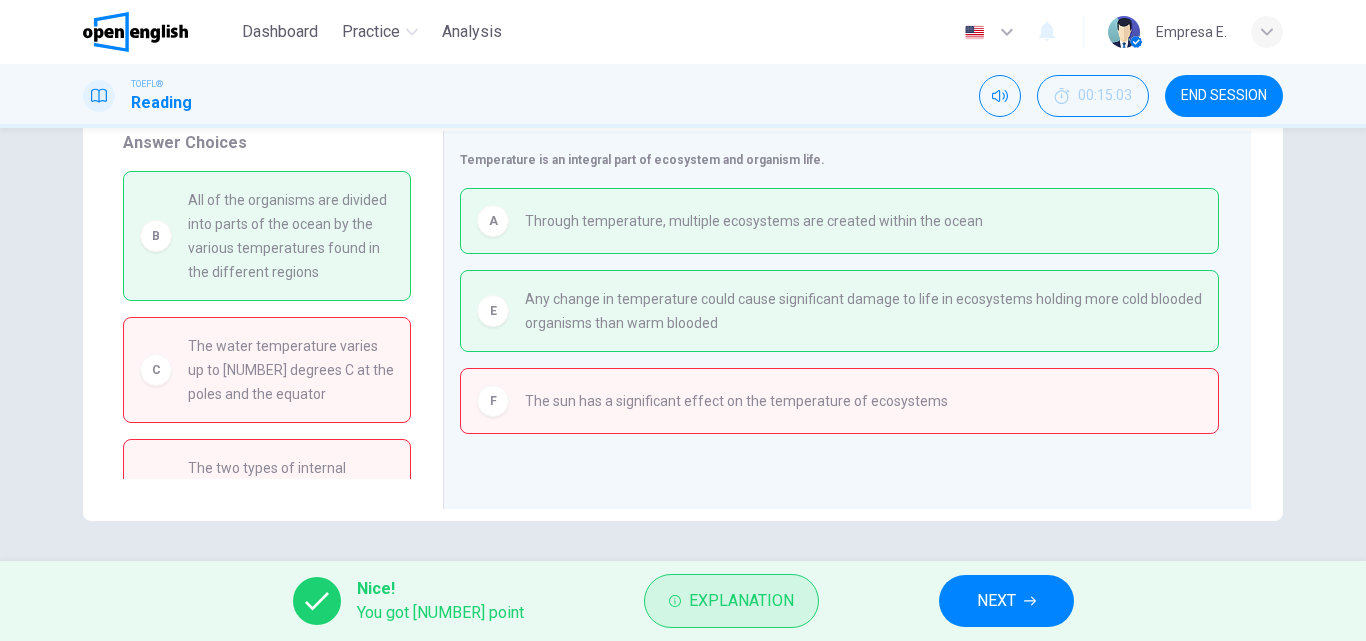 click on "Explanation" at bounding box center [741, 601] 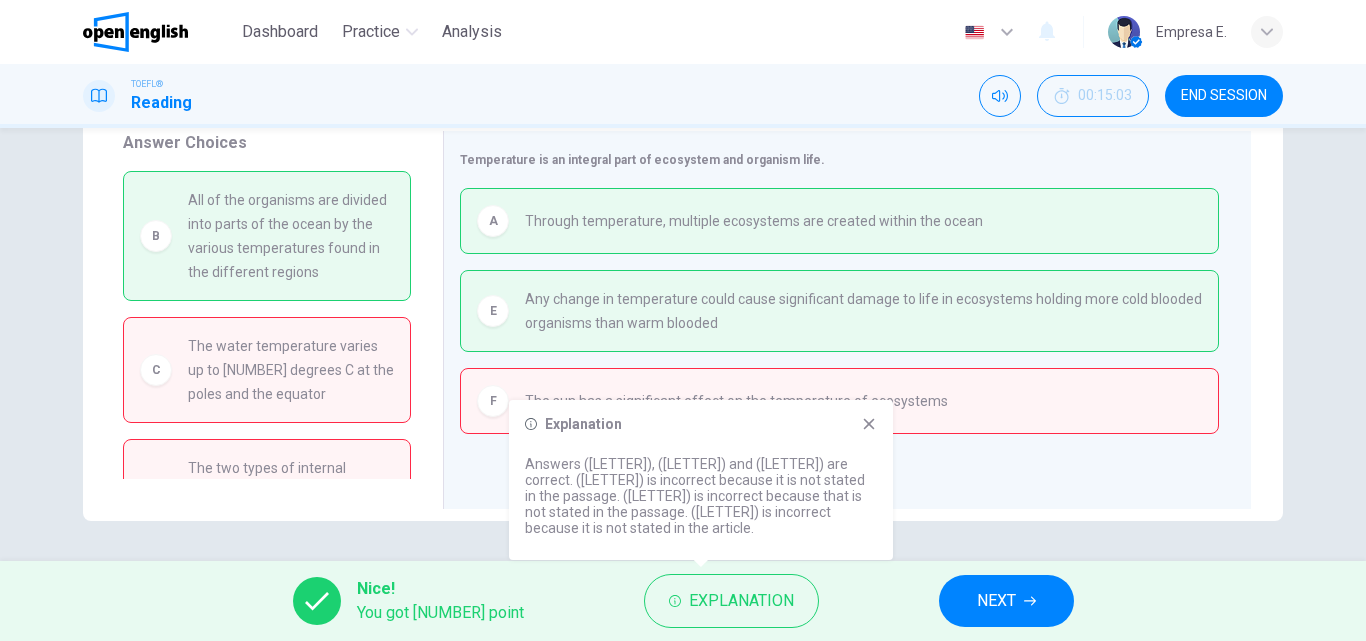 click 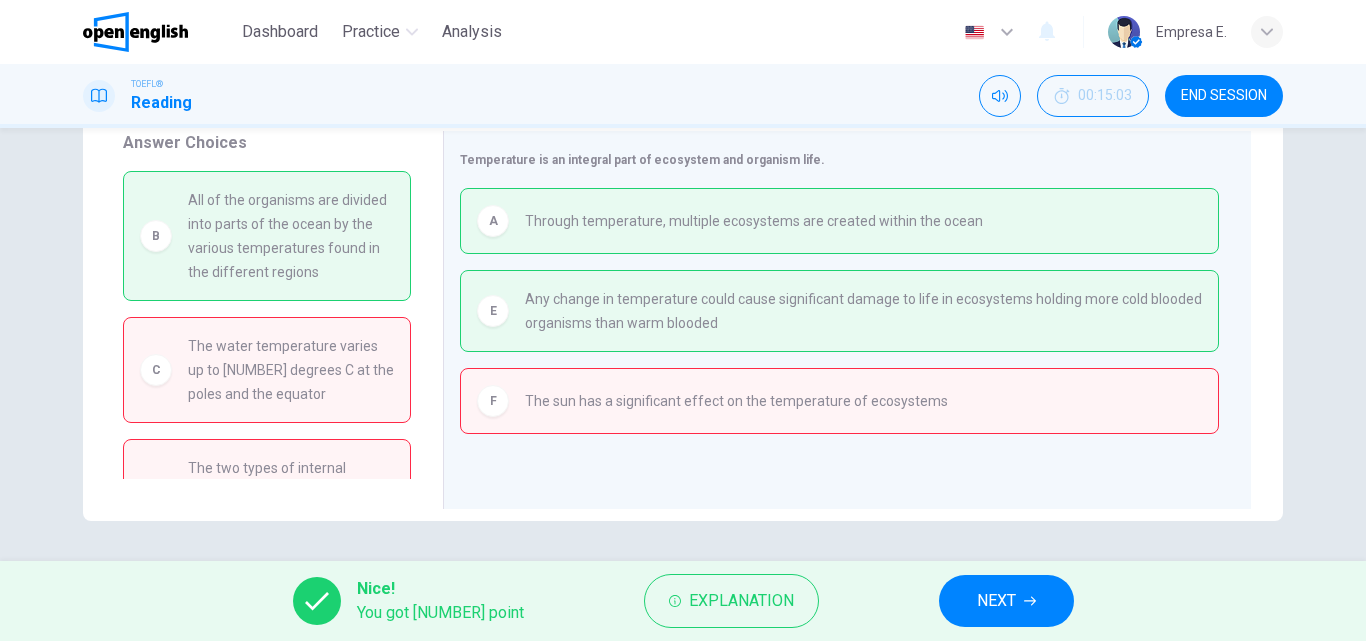 click on "NEXT" at bounding box center [1006, 601] 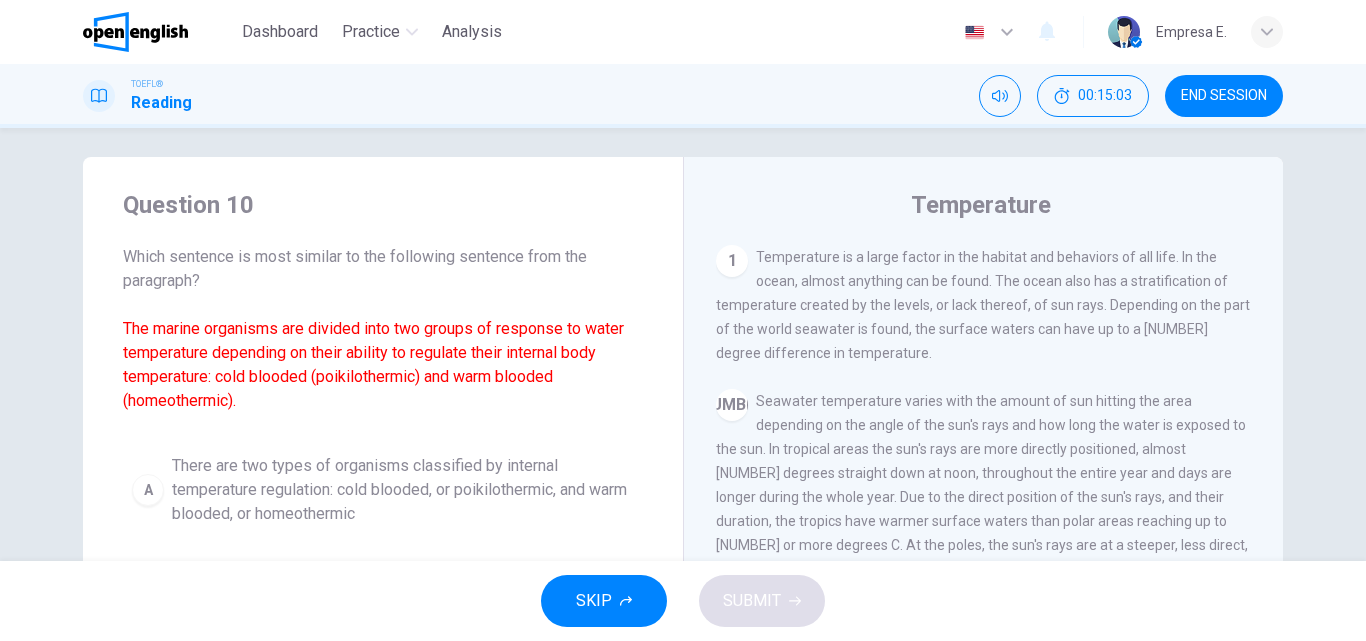 scroll, scrollTop: 0, scrollLeft: 0, axis: both 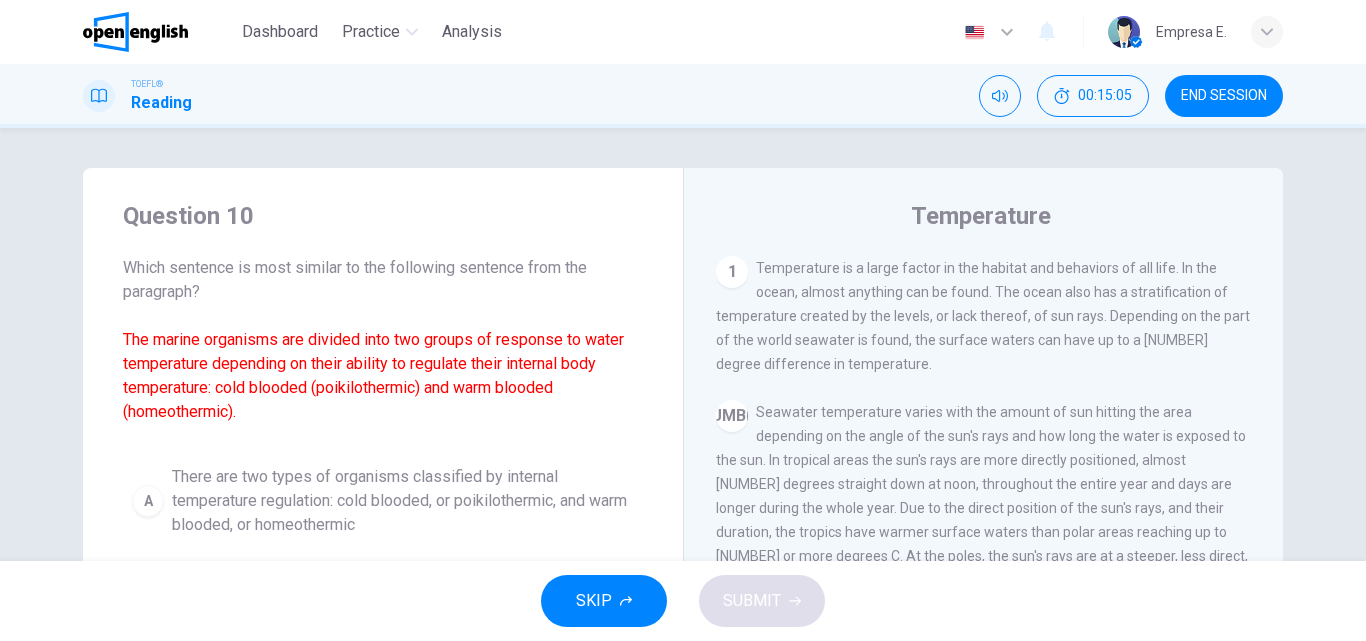 click on "END SESSION" at bounding box center [1224, 96] 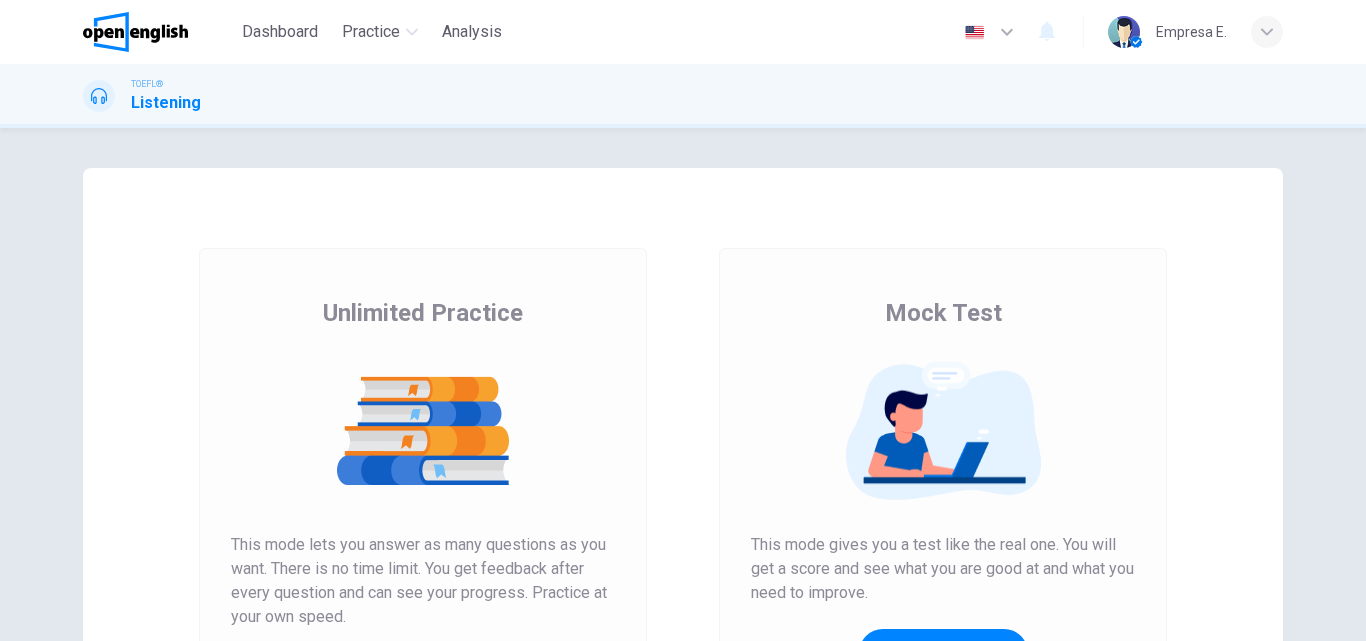 scroll, scrollTop: 0, scrollLeft: 0, axis: both 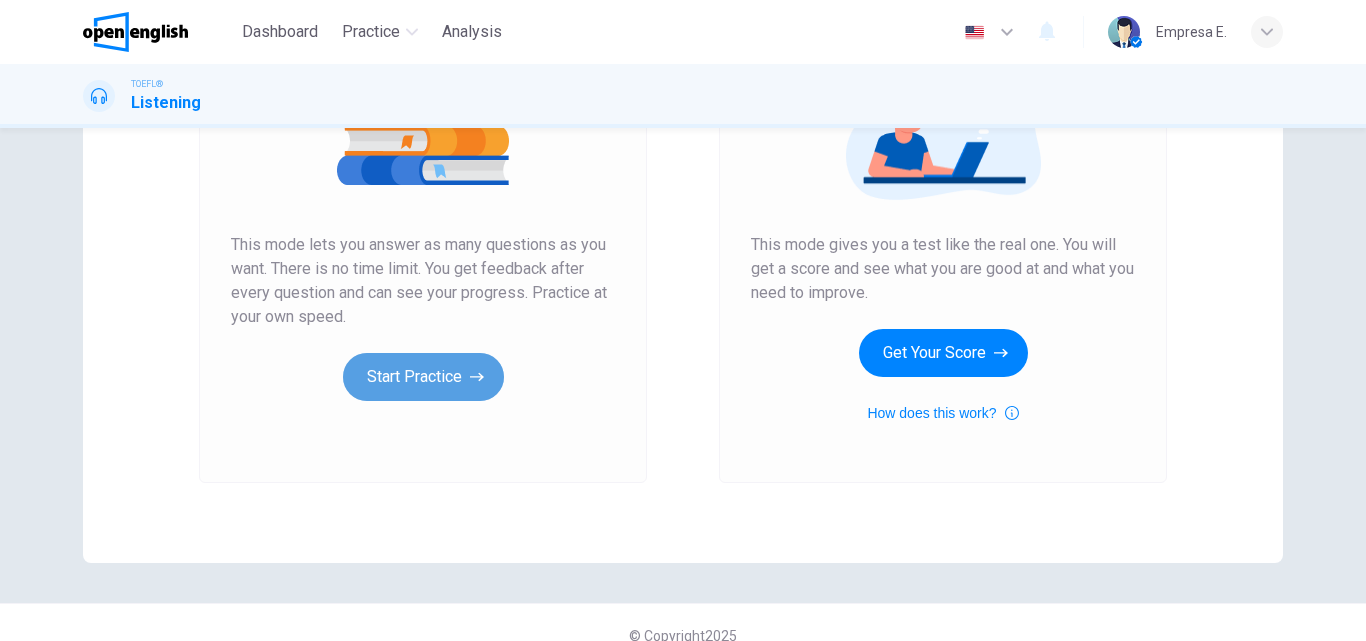 click on "Start Practice" at bounding box center (423, 377) 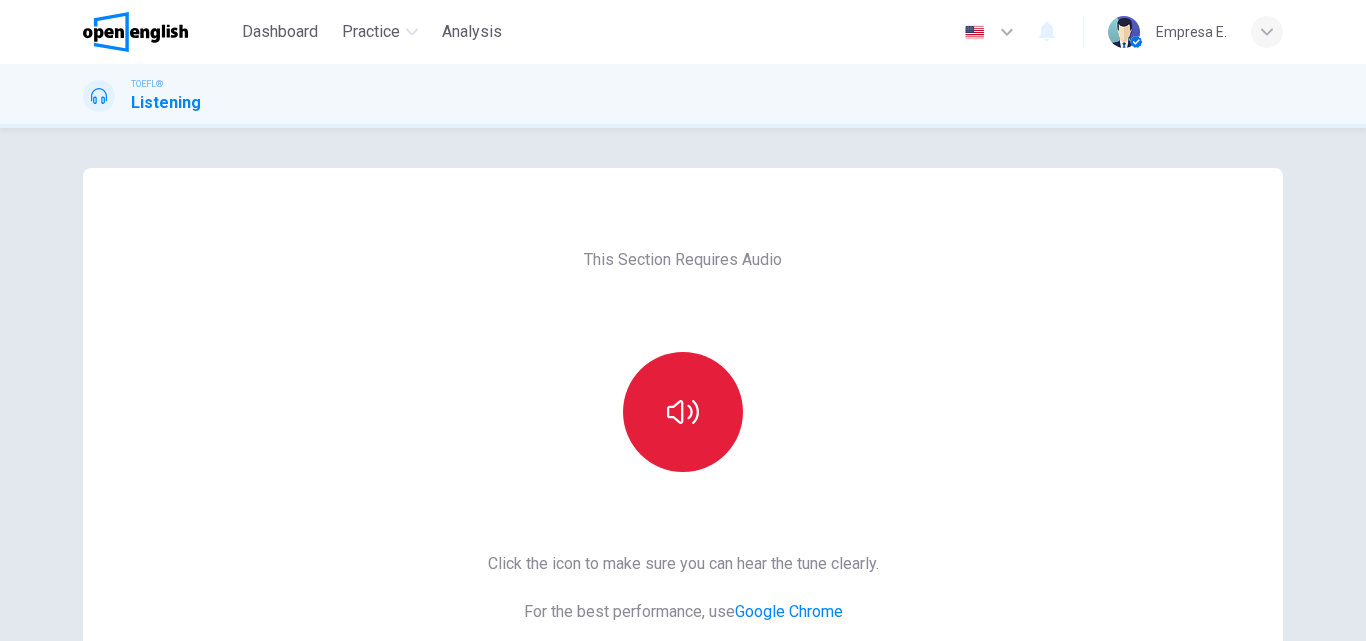 click 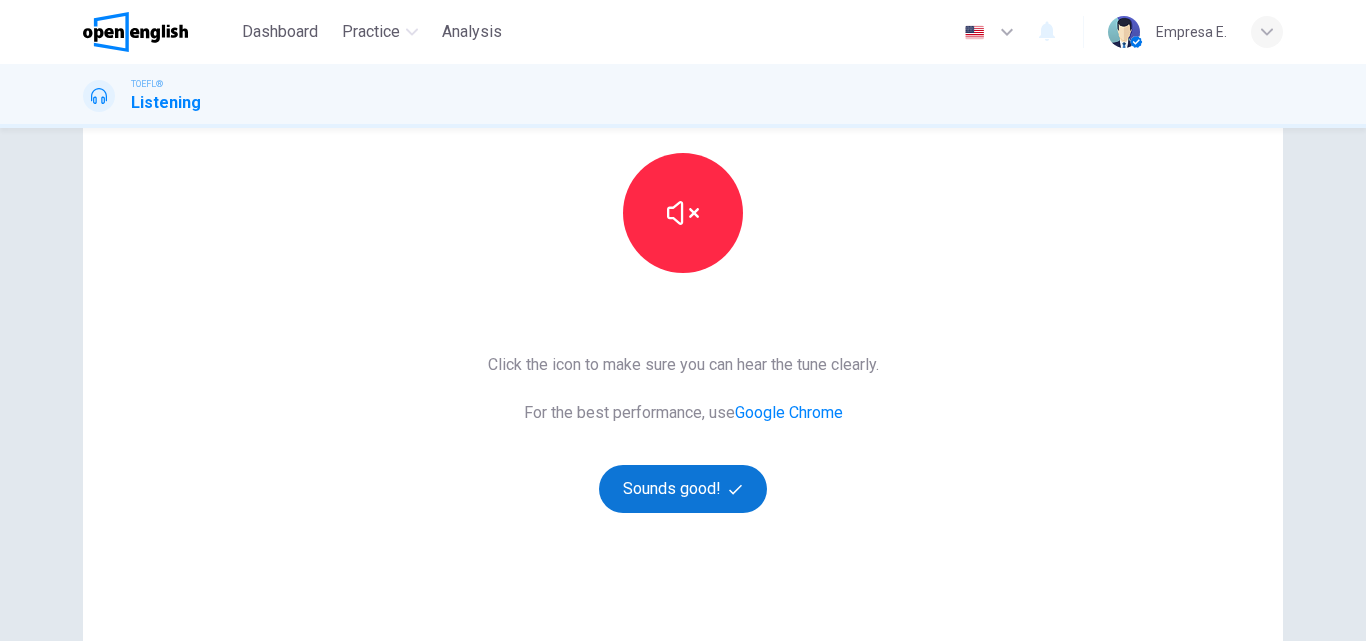 scroll, scrollTop: 200, scrollLeft: 0, axis: vertical 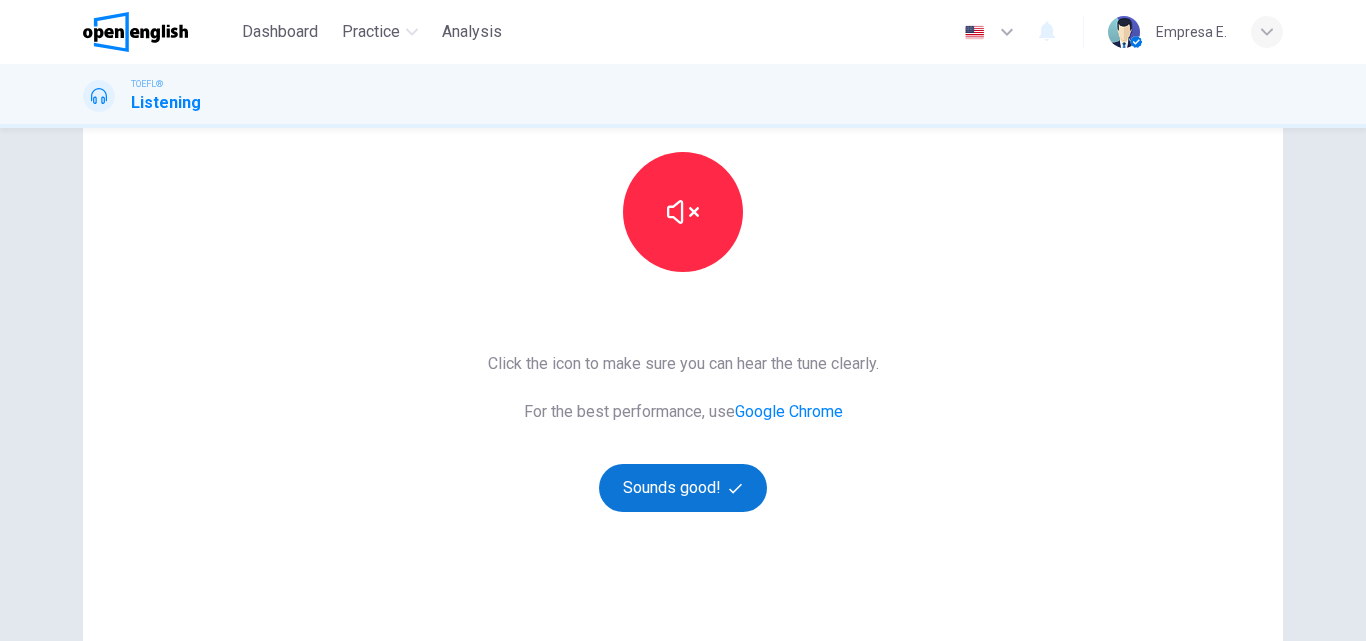 click on "Sounds good!" at bounding box center (683, 488) 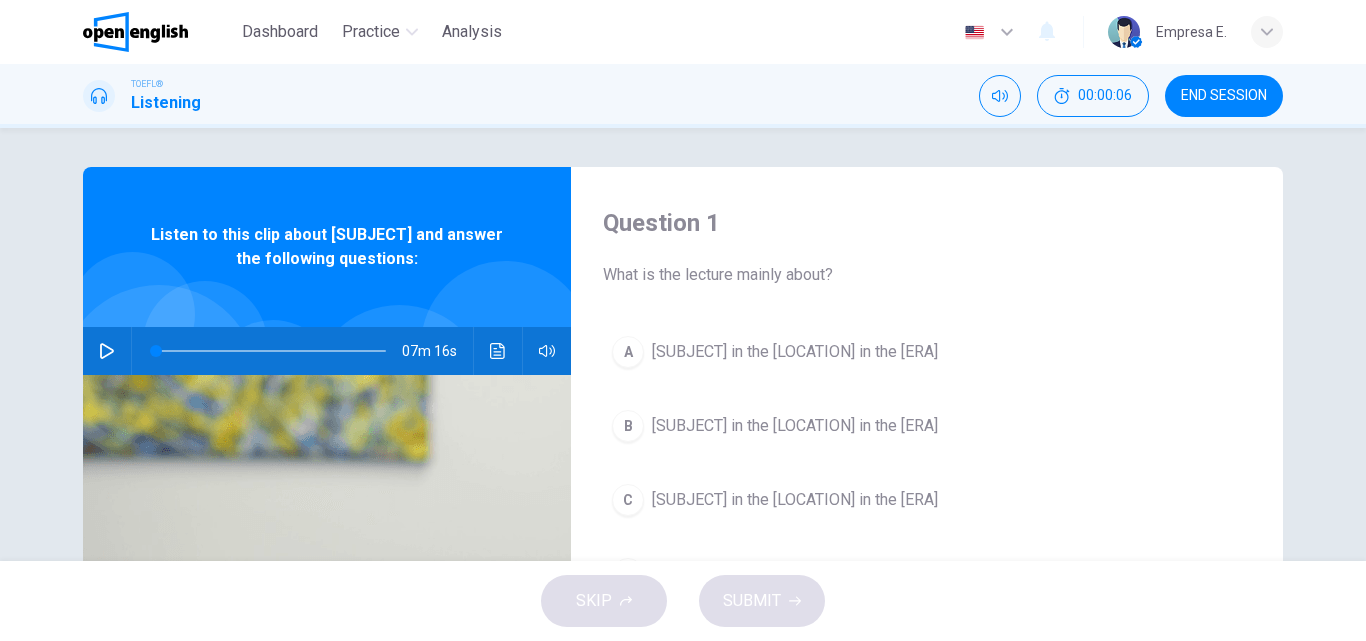 scroll, scrollTop: 0, scrollLeft: 0, axis: both 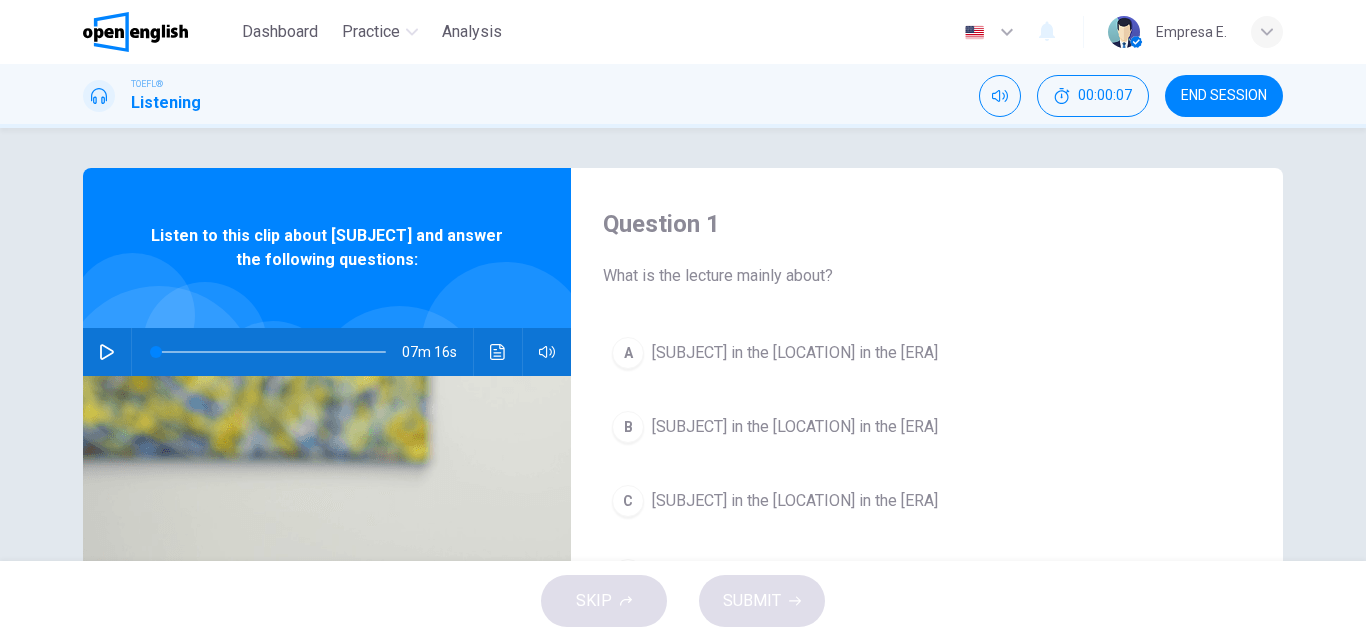 click on "07m 16s" at bounding box center (327, 352) 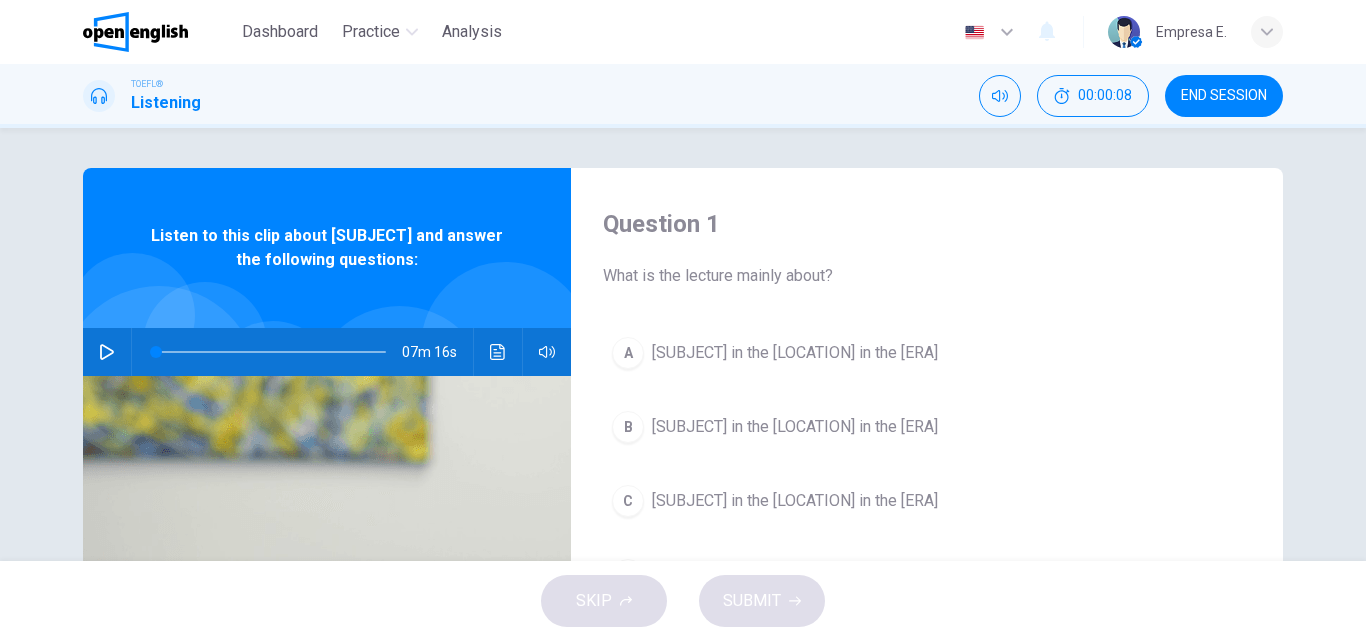click 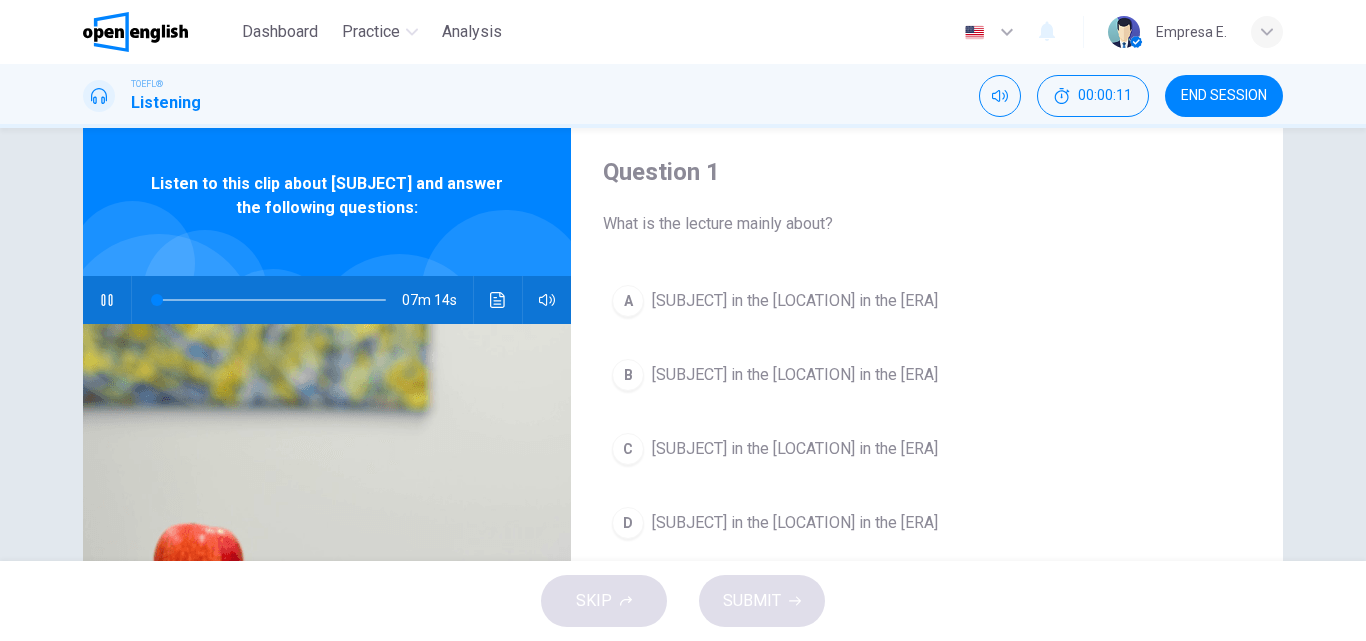 scroll, scrollTop: 100, scrollLeft: 0, axis: vertical 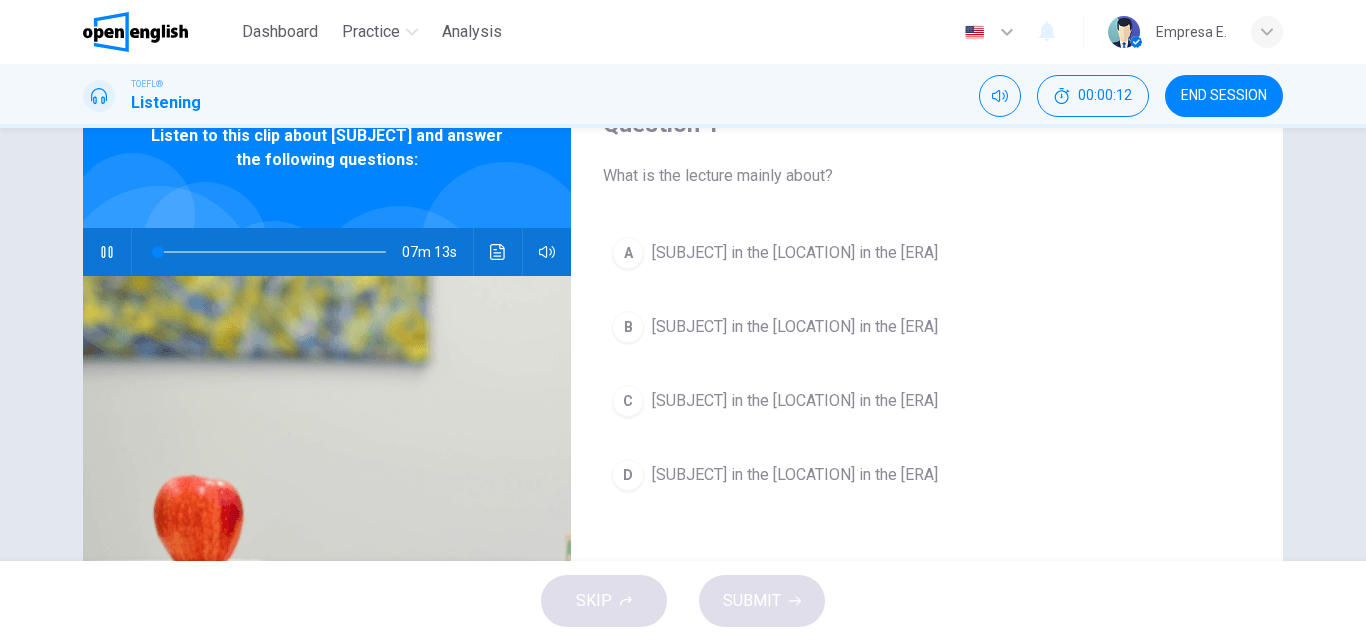 type on "*" 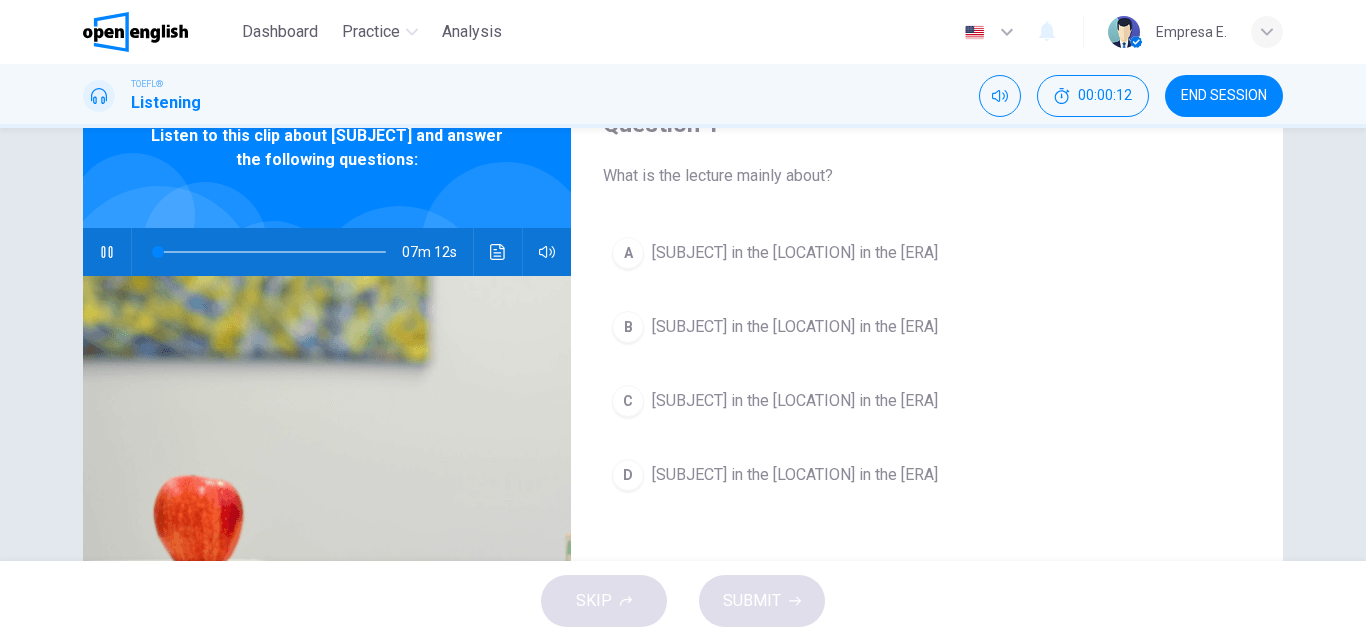 type 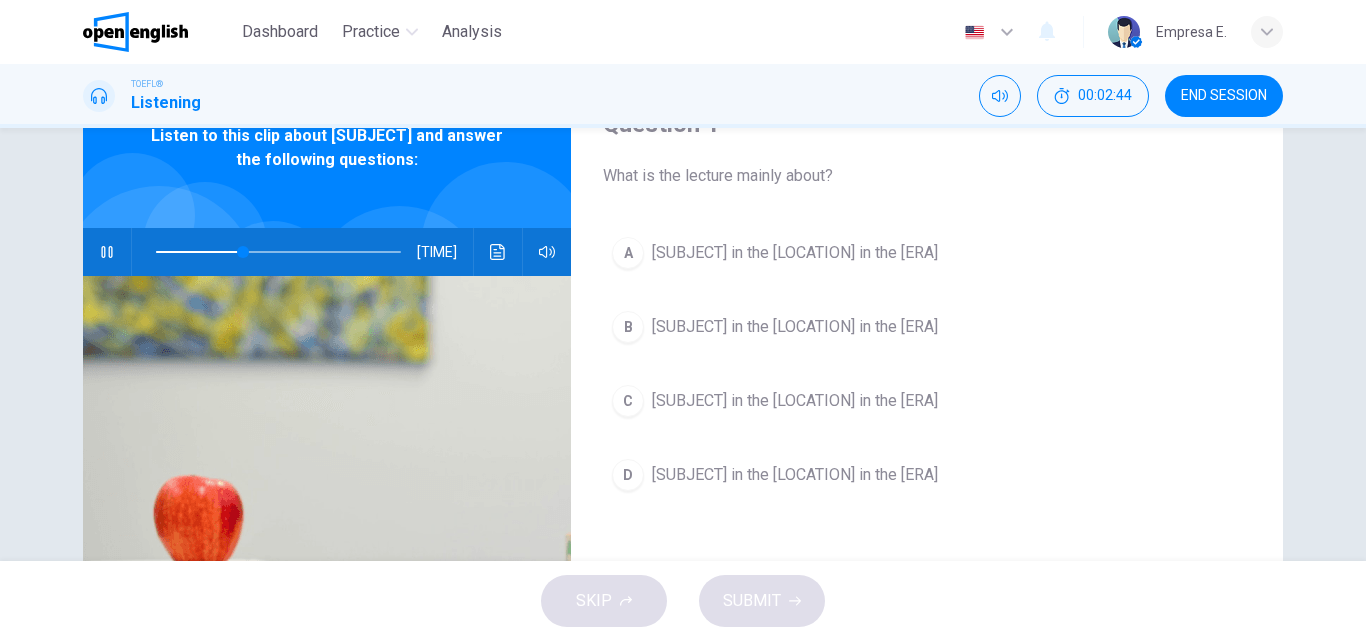 click at bounding box center [278, 252] 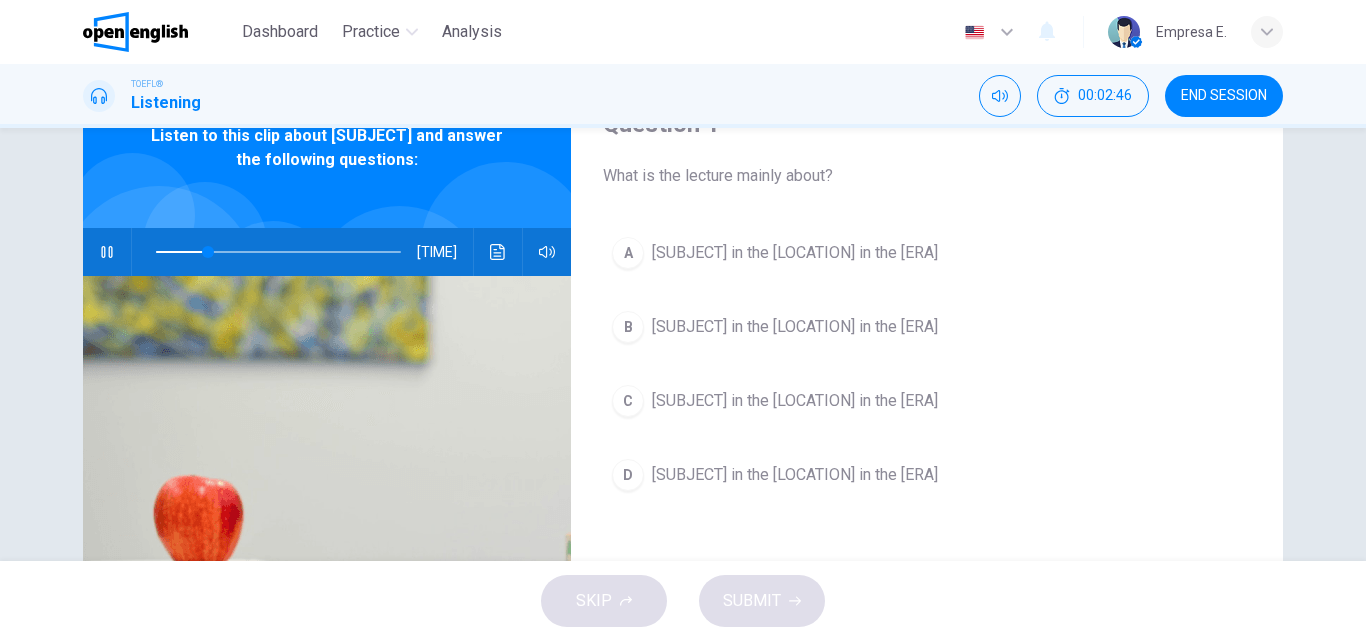 click at bounding box center (107, 252) 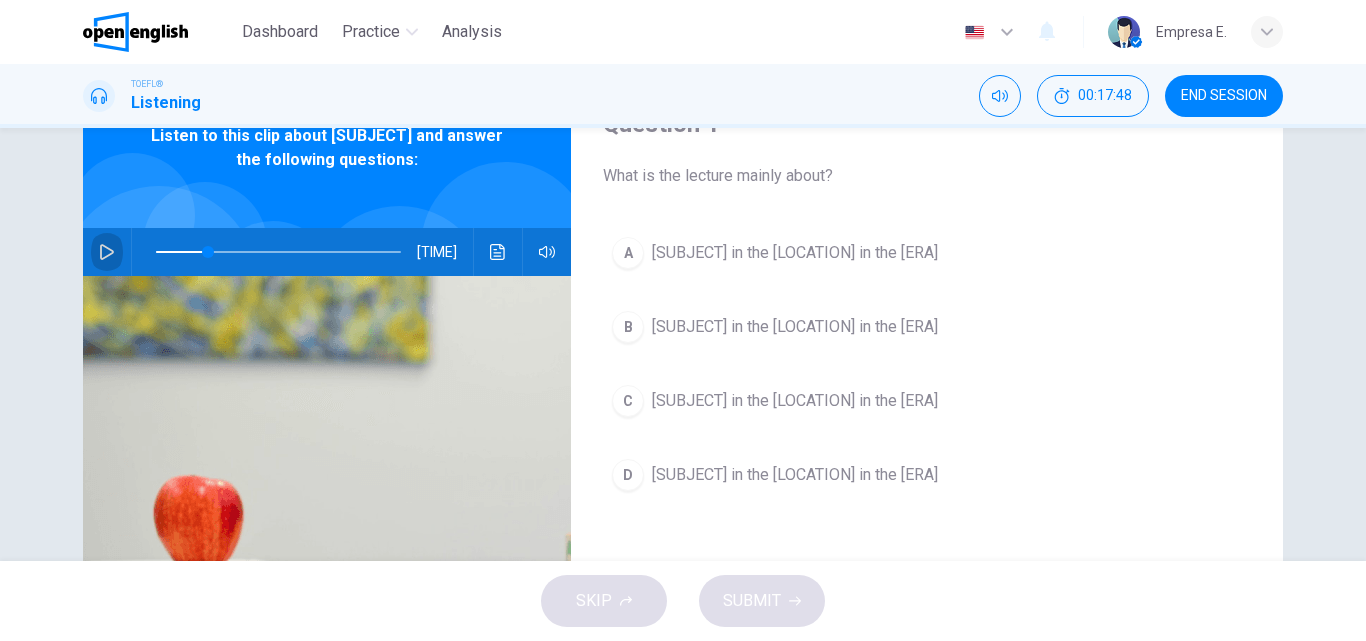 click at bounding box center (107, 252) 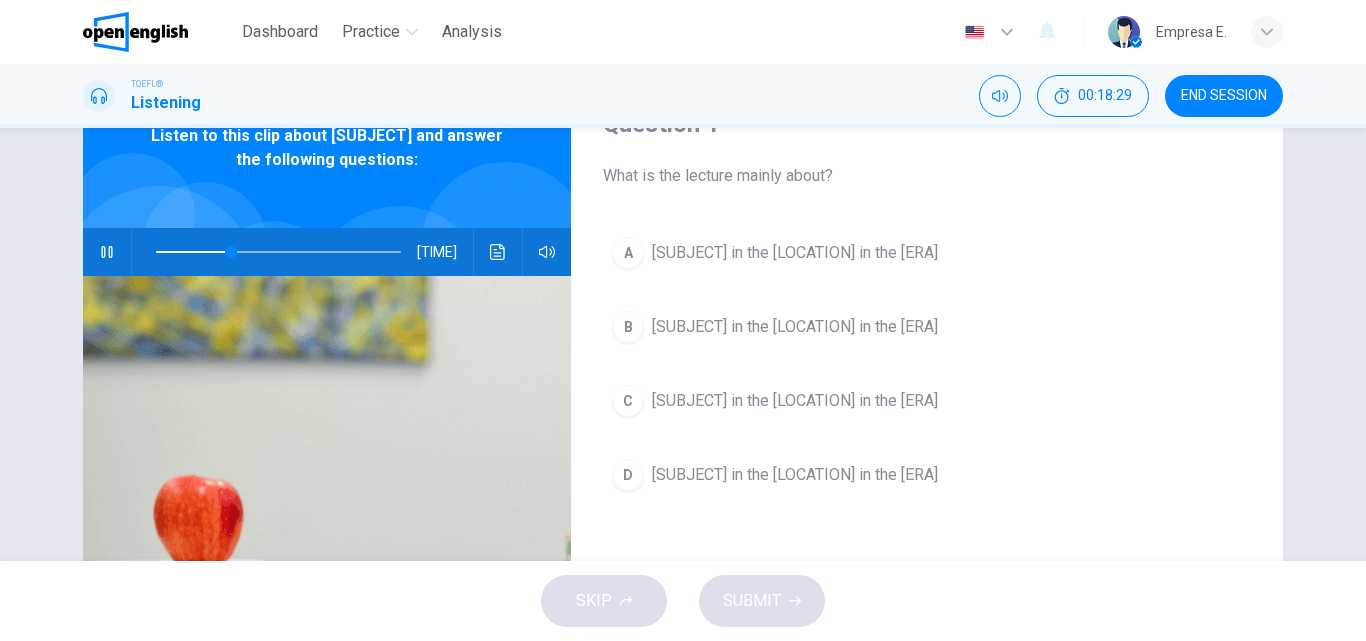 scroll, scrollTop: 0, scrollLeft: 0, axis: both 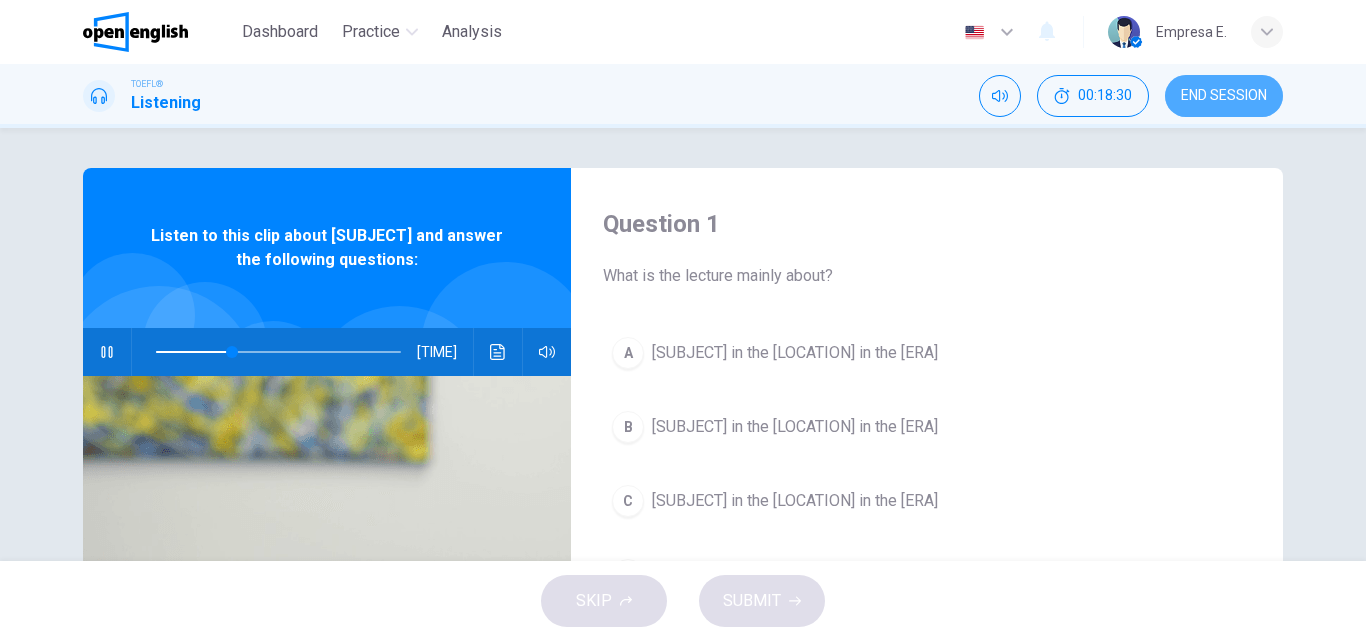 click on "END SESSION" at bounding box center [1224, 96] 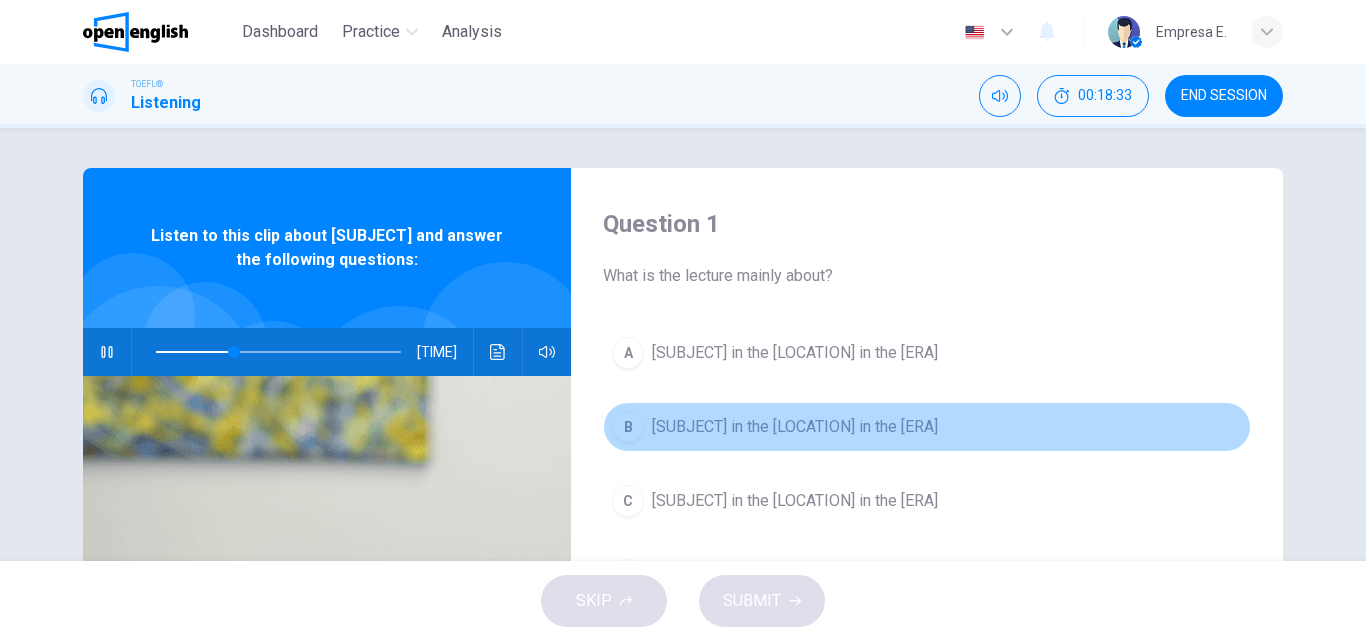 click on "Art movements worldwide in the twentieth century" at bounding box center [795, 427] 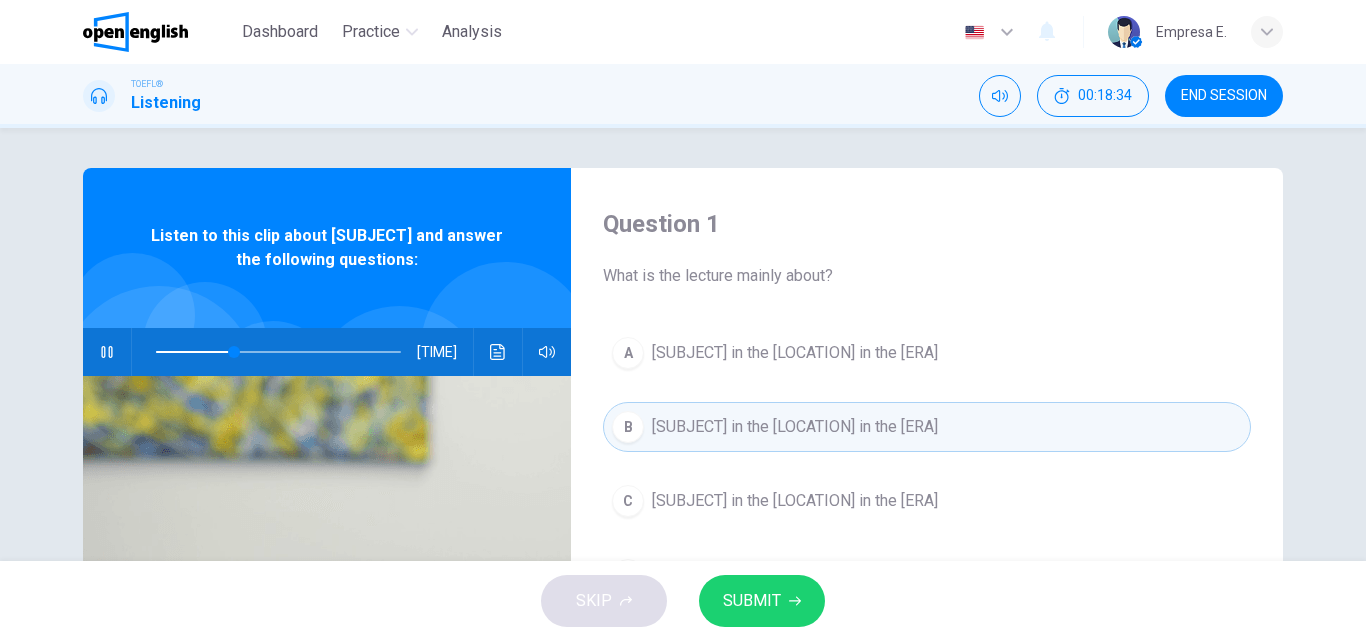 click on "SUBMIT" at bounding box center [752, 601] 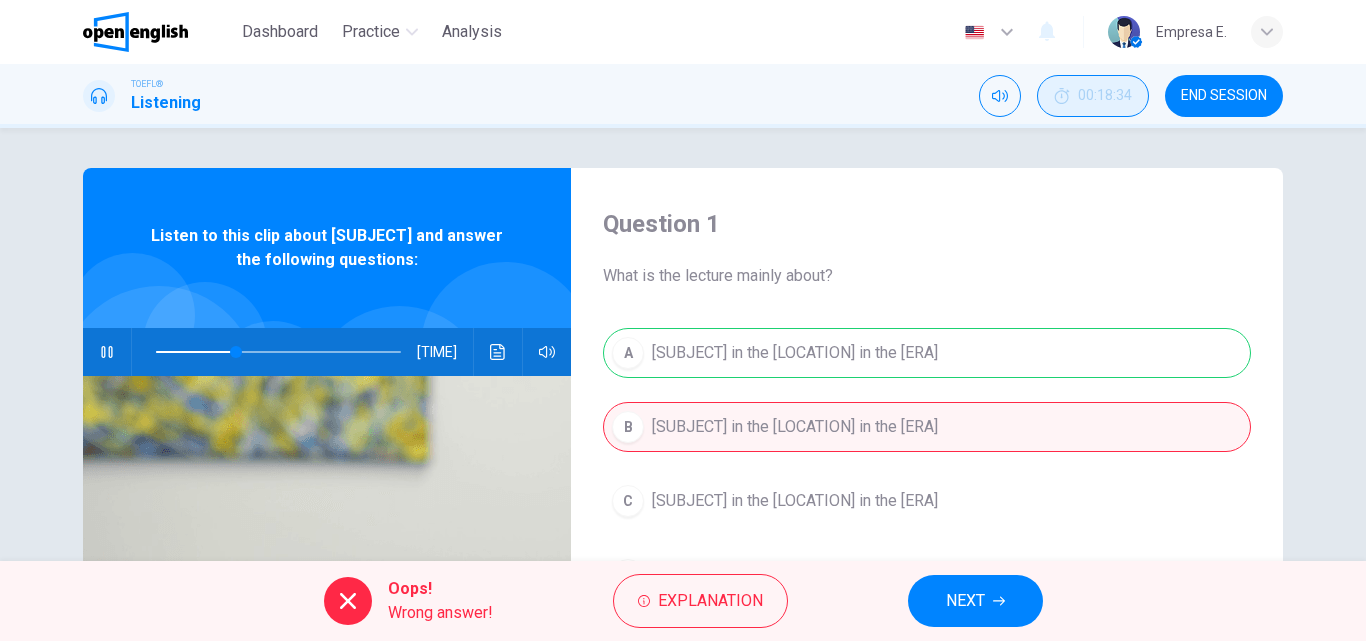 type on "**" 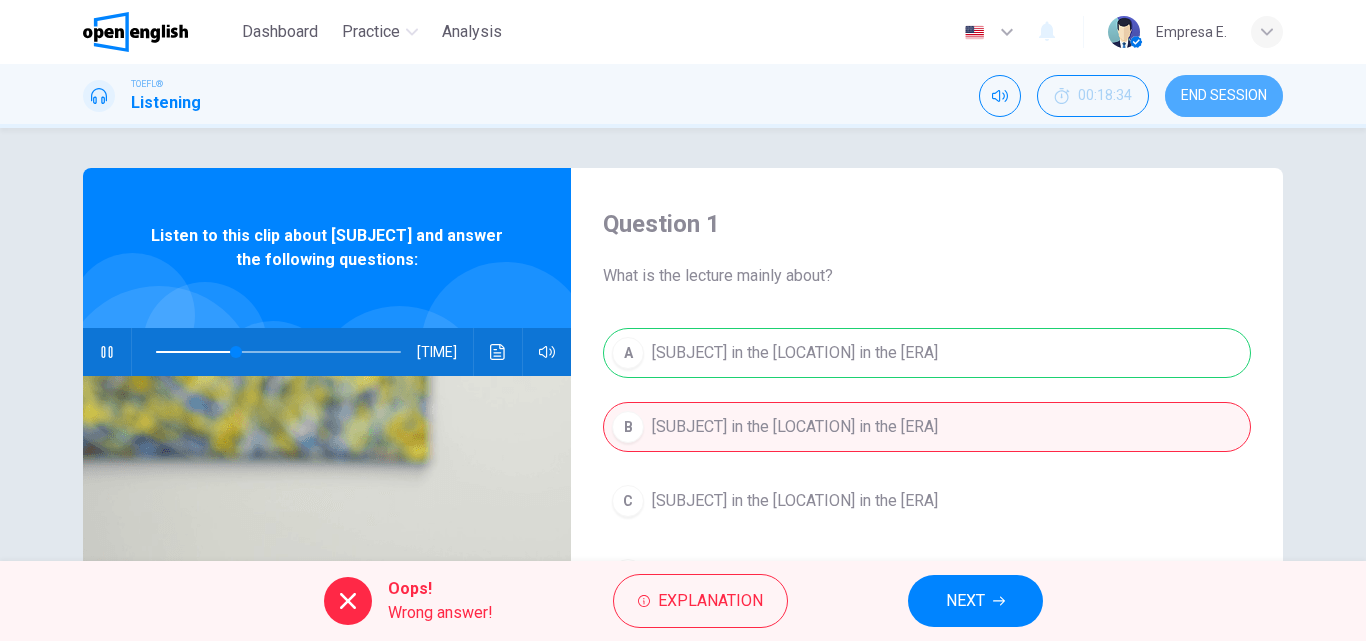 click on "END SESSION" at bounding box center (1224, 96) 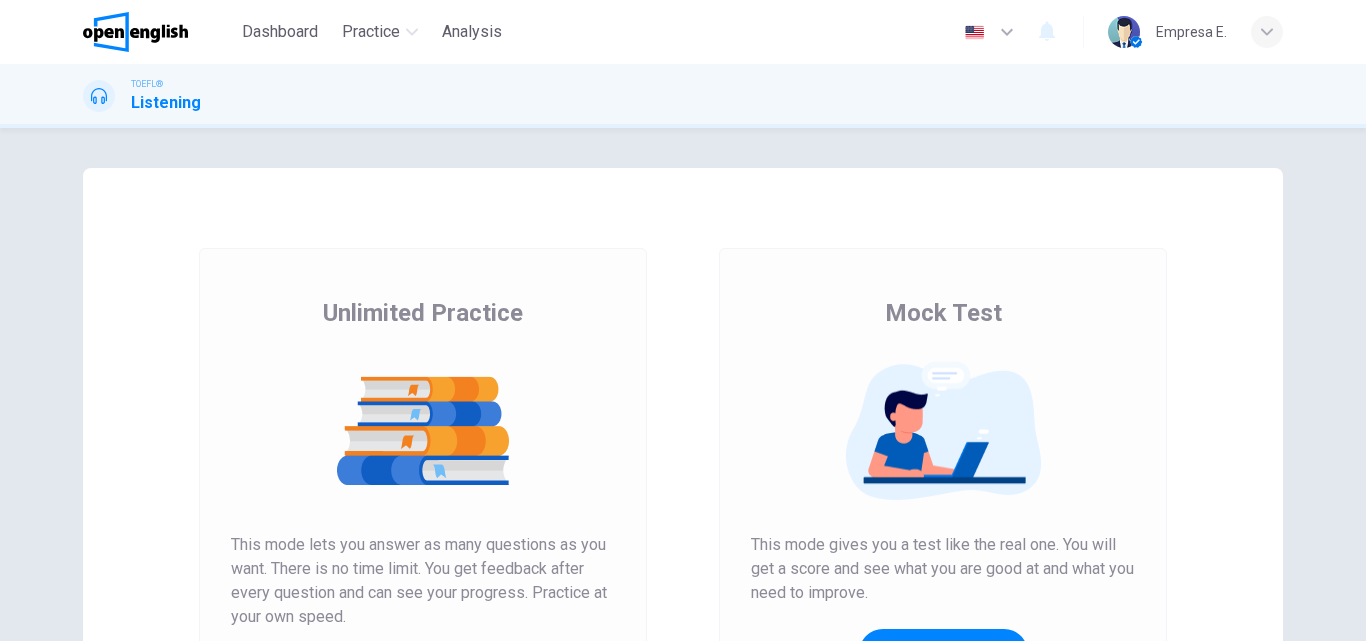 scroll, scrollTop: 0, scrollLeft: 0, axis: both 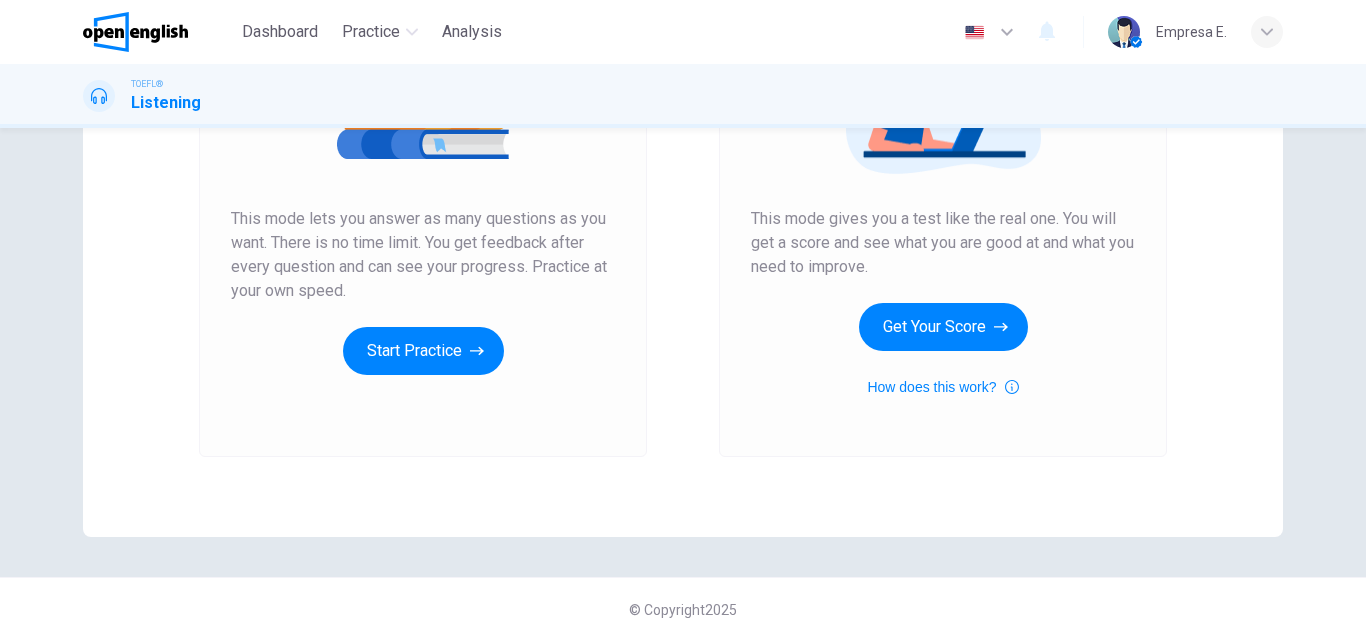click on "Unlimited Practice This mode lets you answer as many questions as you want. There is no time limit. You get feedback after every question and can see your progress. Practice at your own speed. Start Practice" at bounding box center (423, 189) 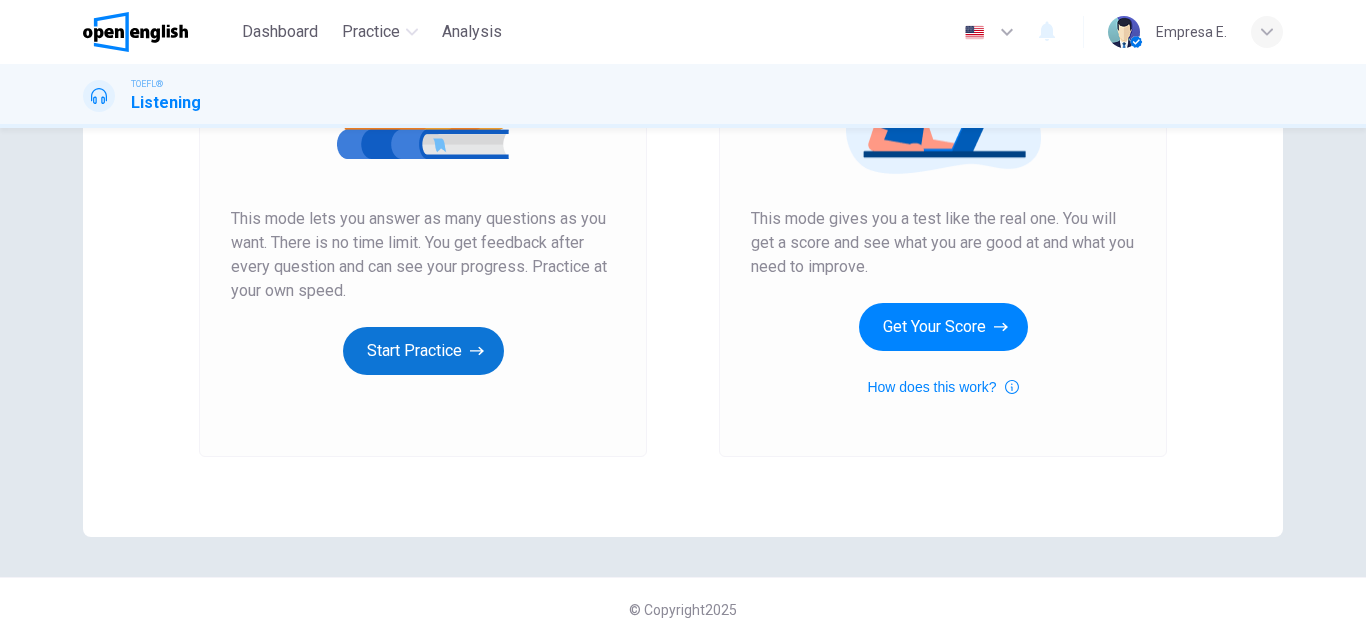 click on "Start Practice" at bounding box center [423, 351] 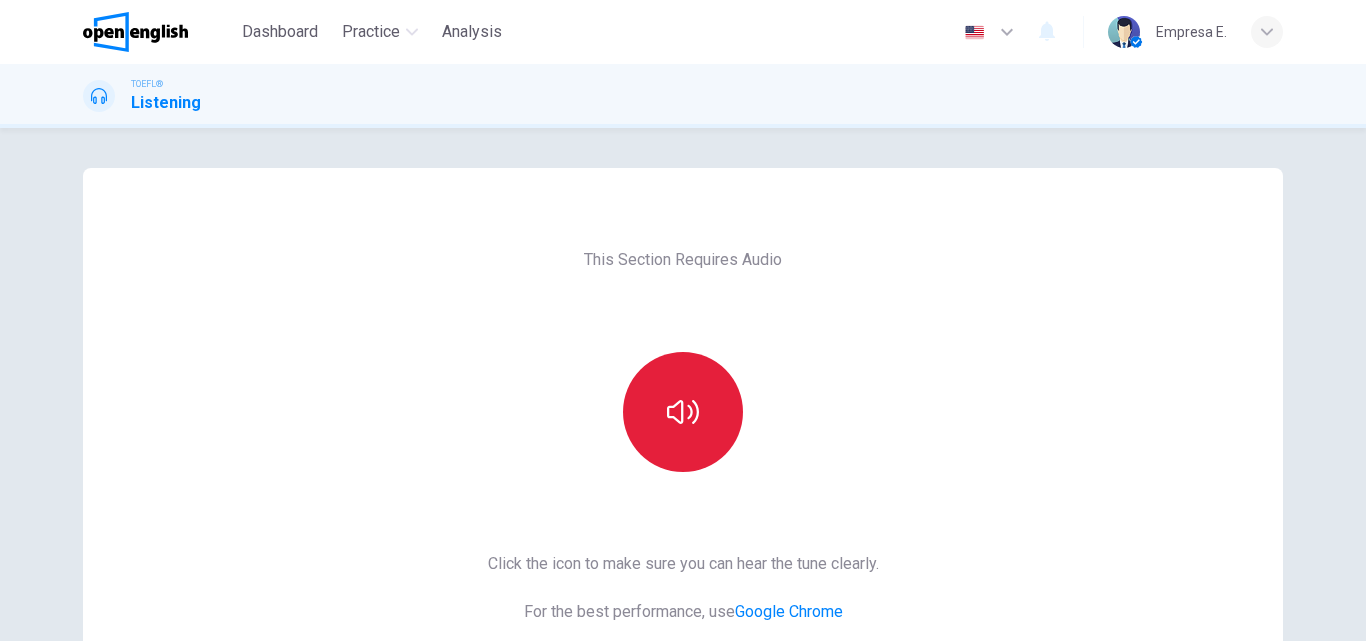 click at bounding box center [683, 412] 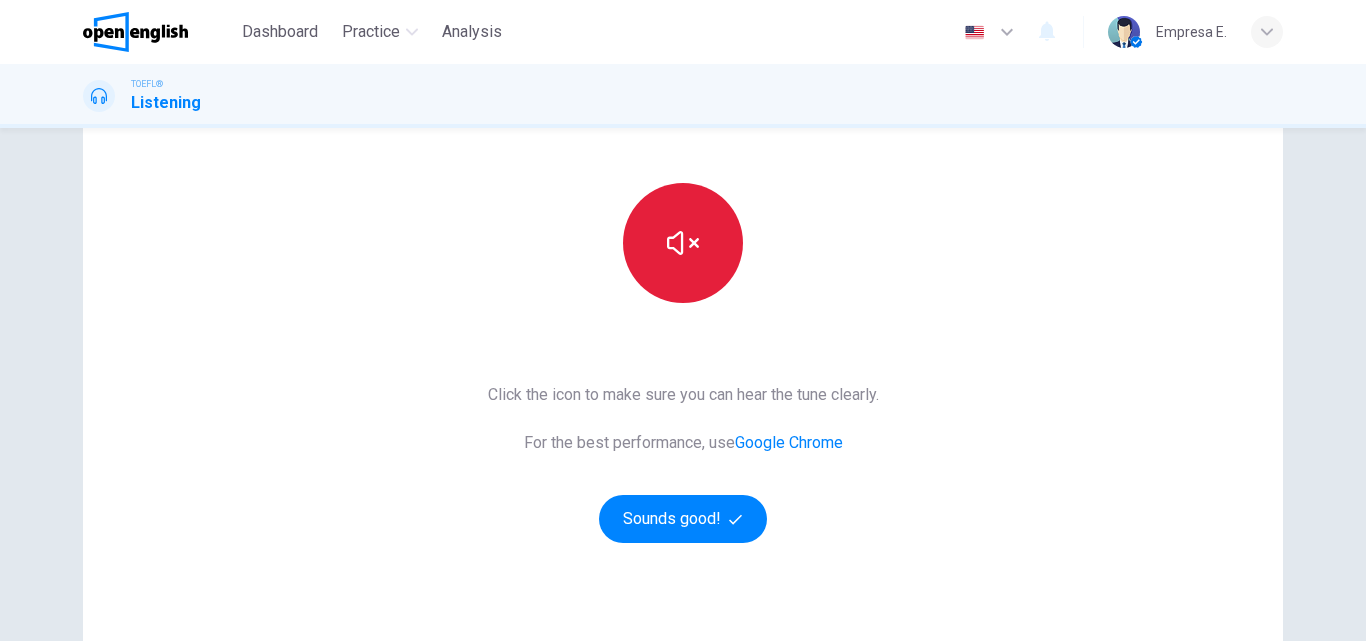 scroll, scrollTop: 326, scrollLeft: 0, axis: vertical 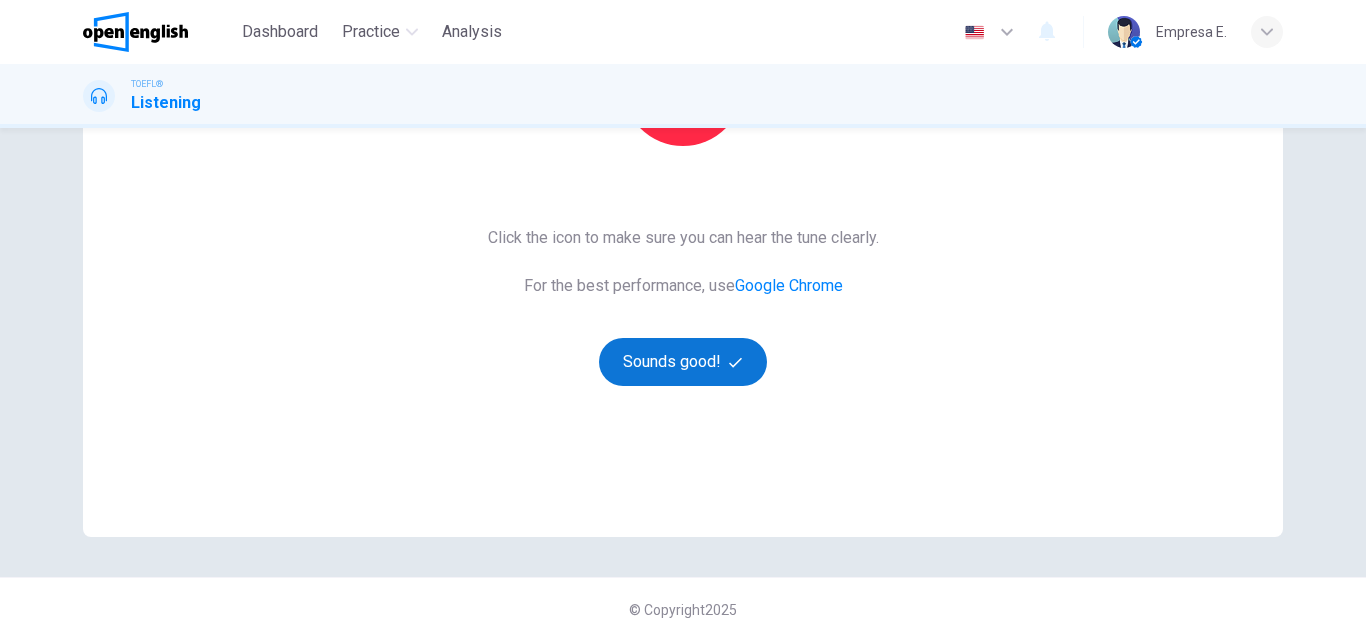 click on "Sounds good!" at bounding box center (683, 362) 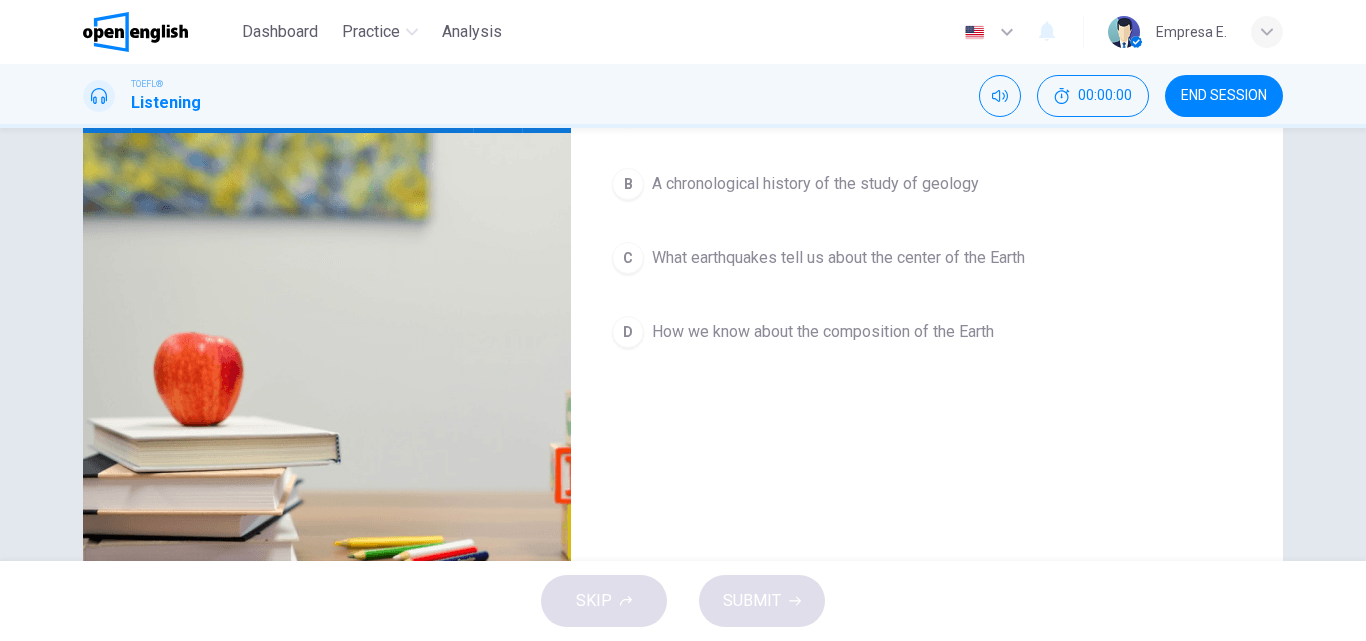 scroll, scrollTop: 26, scrollLeft: 0, axis: vertical 